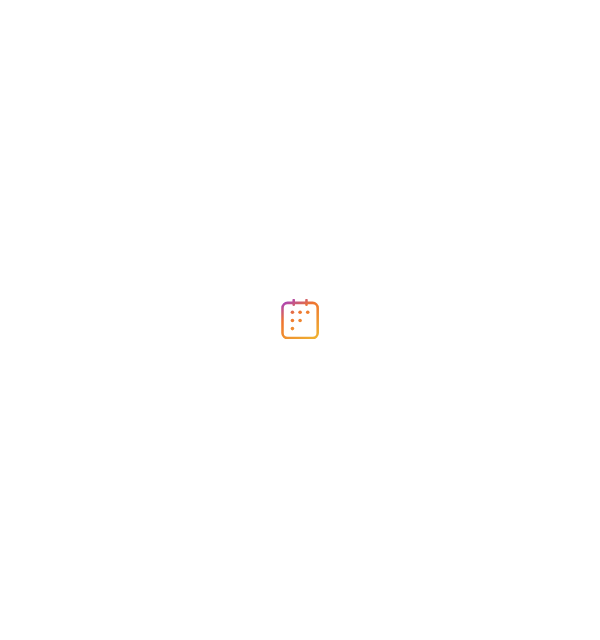 scroll, scrollTop: 0, scrollLeft: 0, axis: both 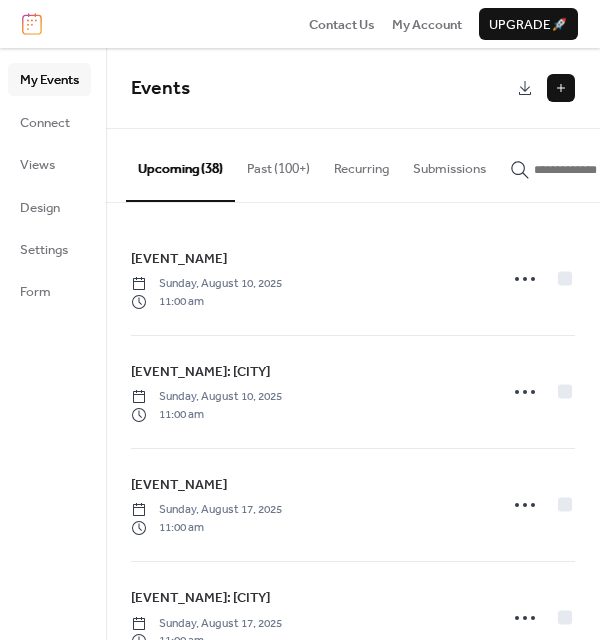 click on "Past (100+)" at bounding box center [278, 164] 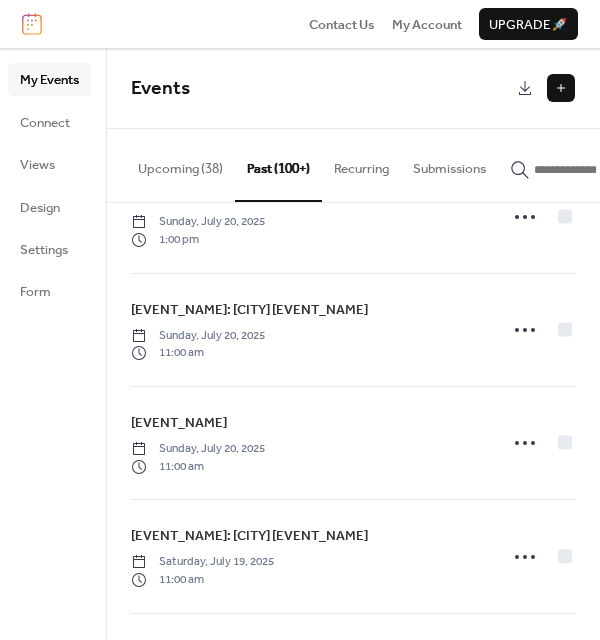 scroll, scrollTop: 304, scrollLeft: 0, axis: vertical 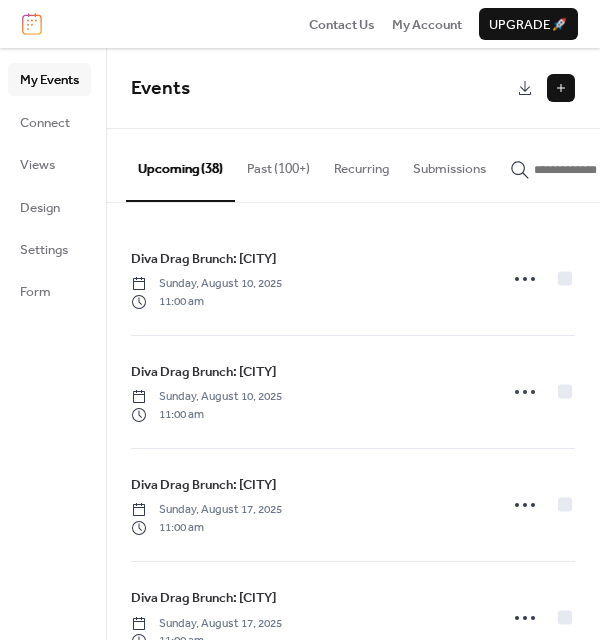 click at bounding box center [561, 88] 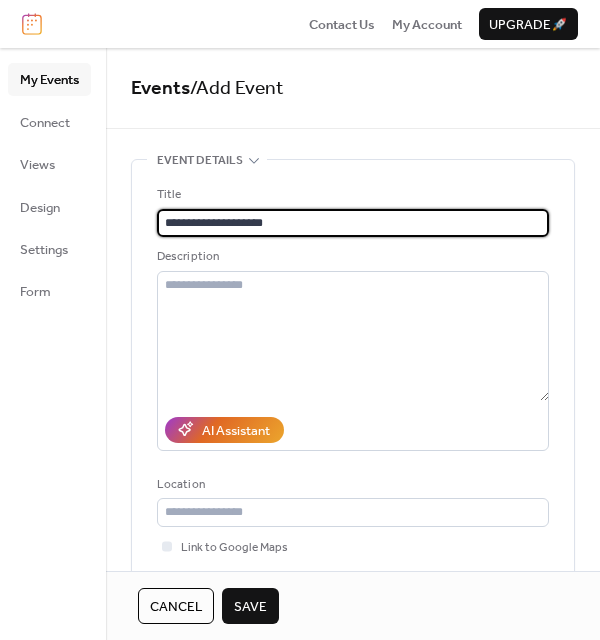click on "**********" at bounding box center (353, 223) 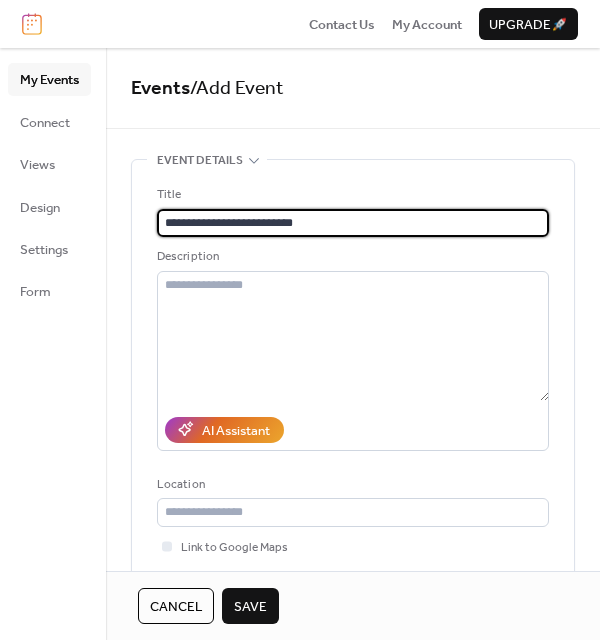 click on "**********" at bounding box center [353, 223] 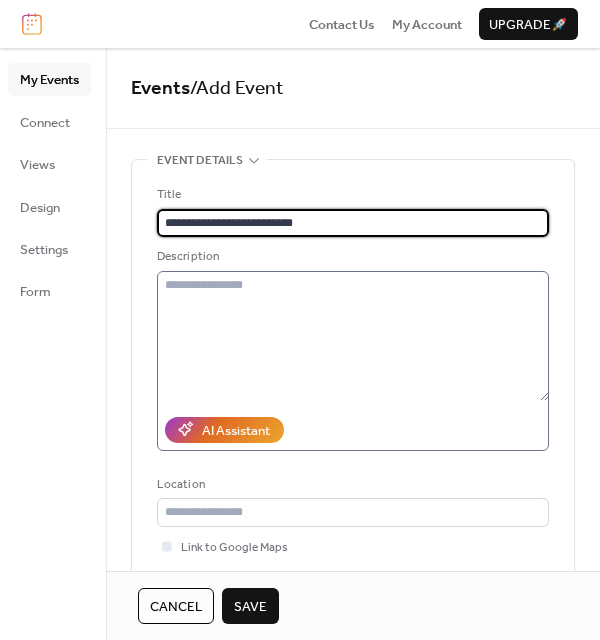 type on "**********" 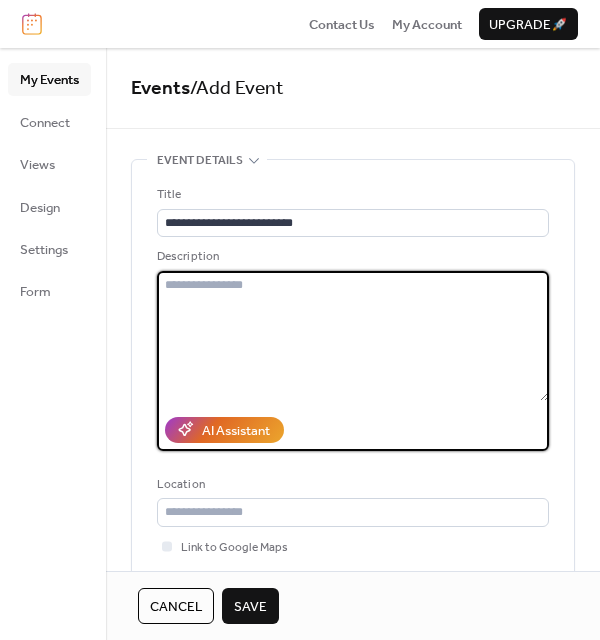 click at bounding box center [353, 336] 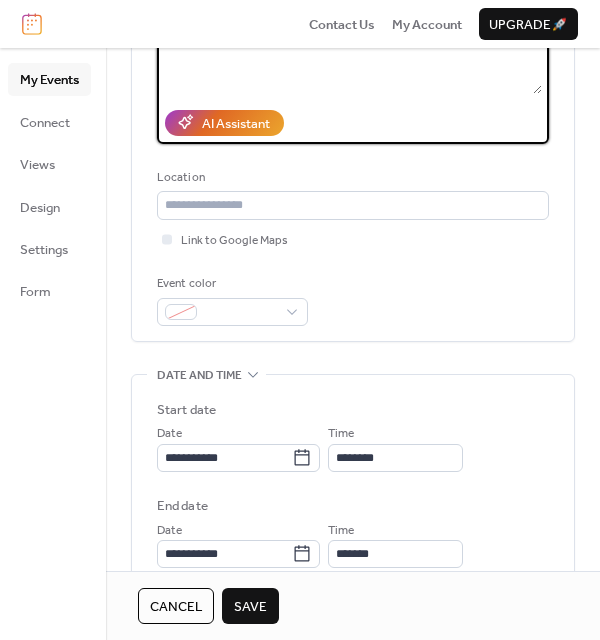 scroll, scrollTop: 350, scrollLeft: 0, axis: vertical 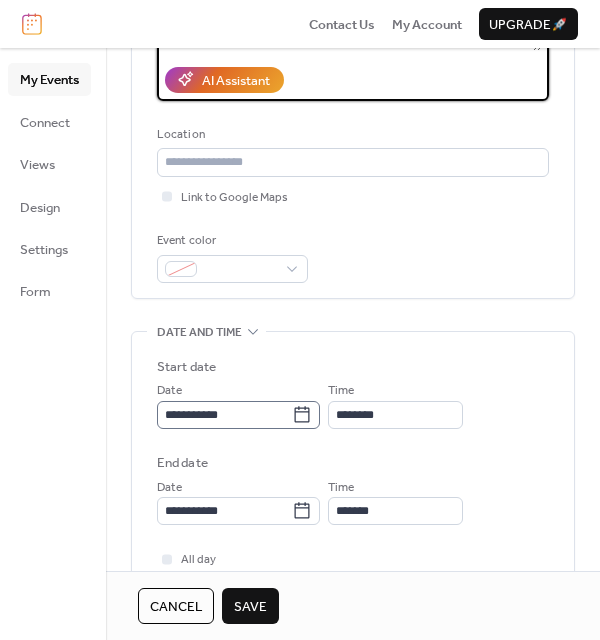type on "**********" 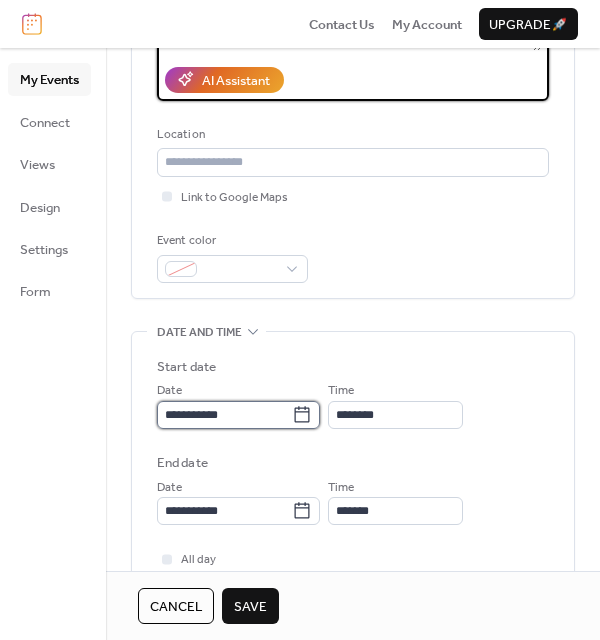 click on "**********" at bounding box center [224, 415] 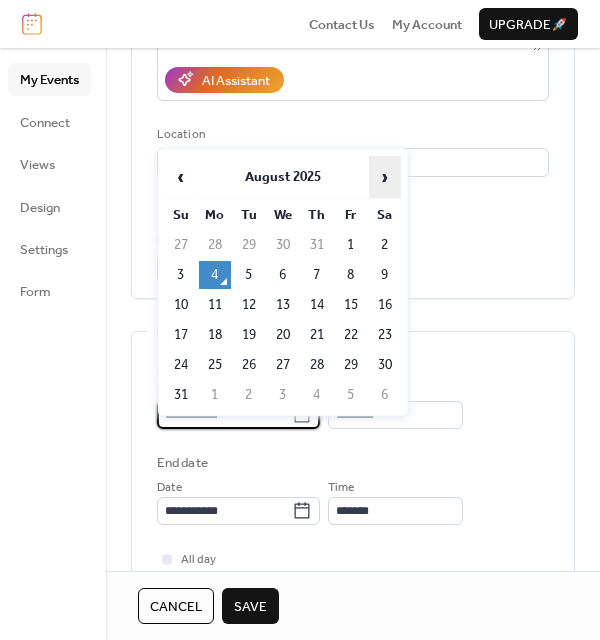 click on "›" at bounding box center [385, 177] 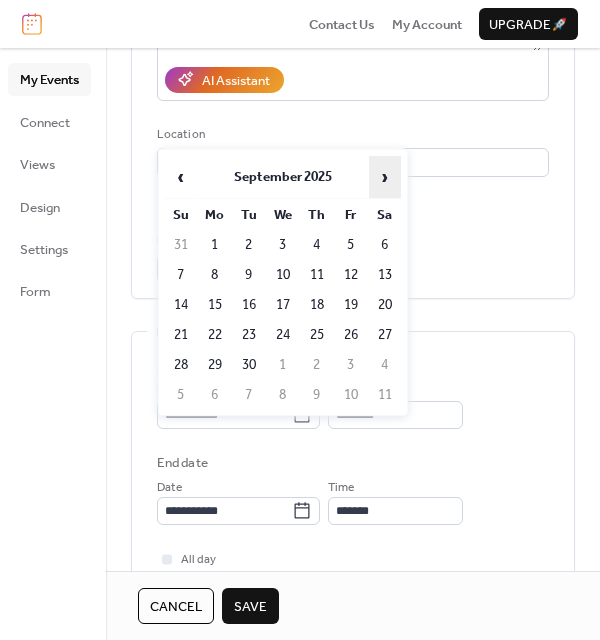 click on "›" at bounding box center [385, 177] 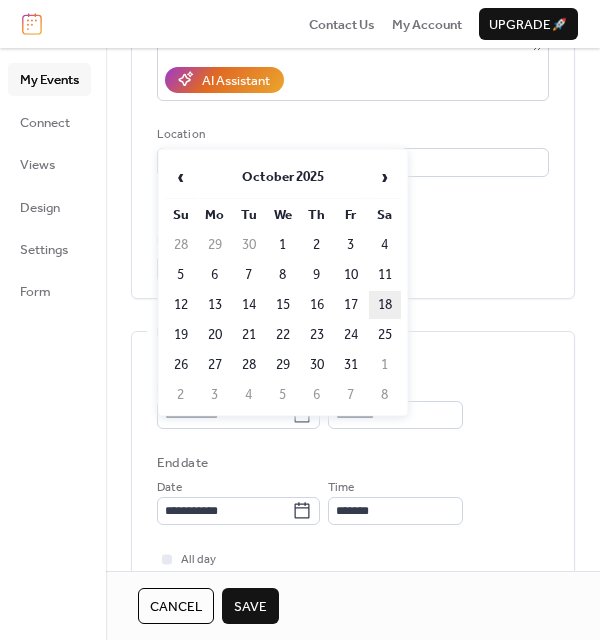 click on "18" at bounding box center (385, 305) 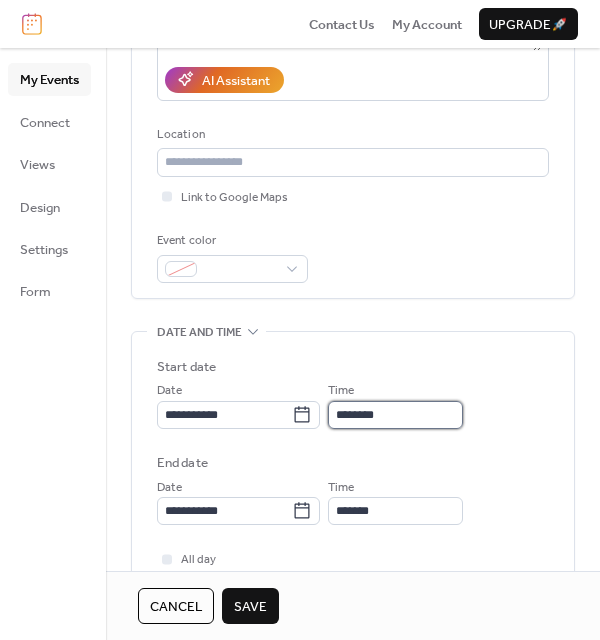 click on "********" at bounding box center [395, 415] 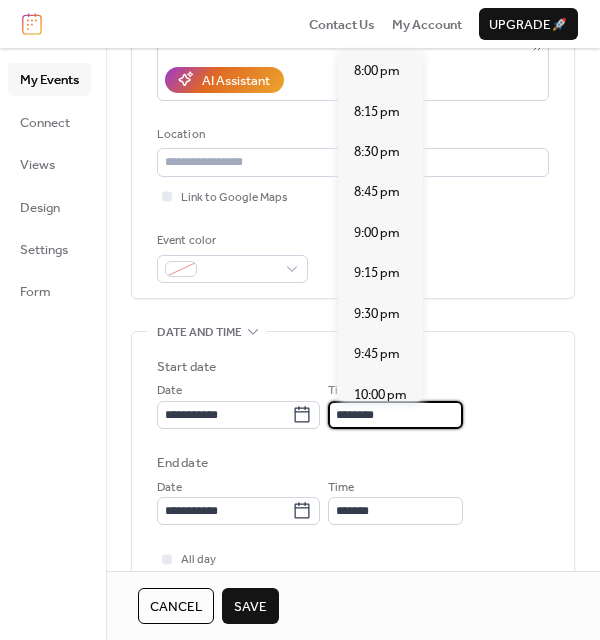 scroll, scrollTop: 3187, scrollLeft: 0, axis: vertical 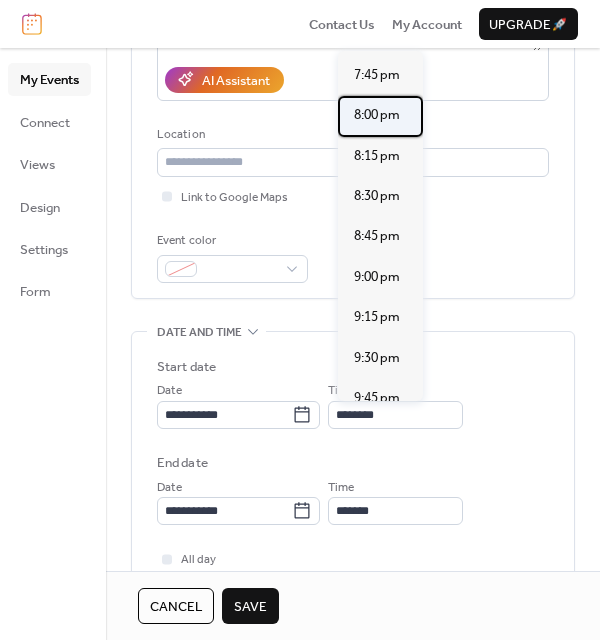 click on "8:00 pm" at bounding box center (377, 115) 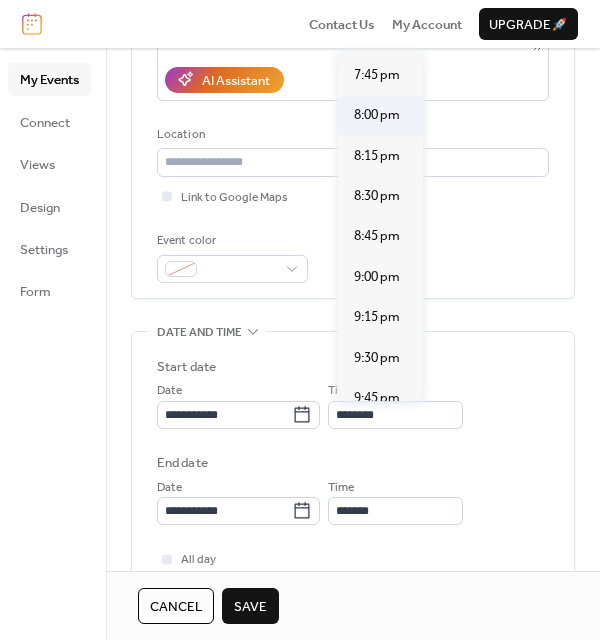type on "*******" 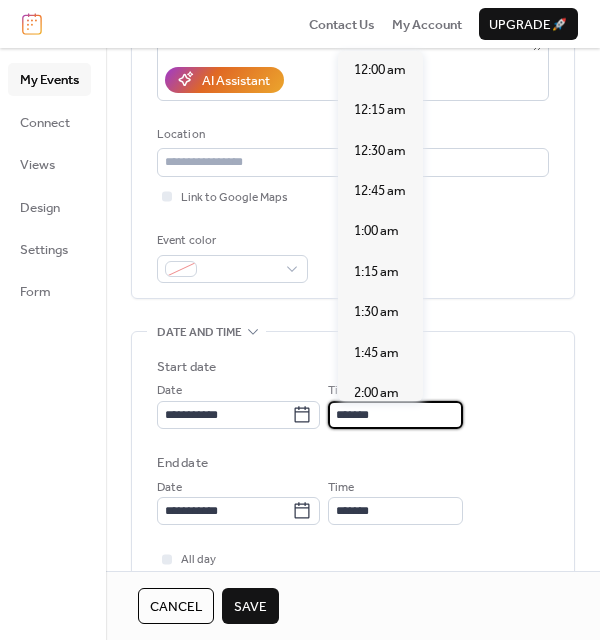 click on "*******" at bounding box center [395, 415] 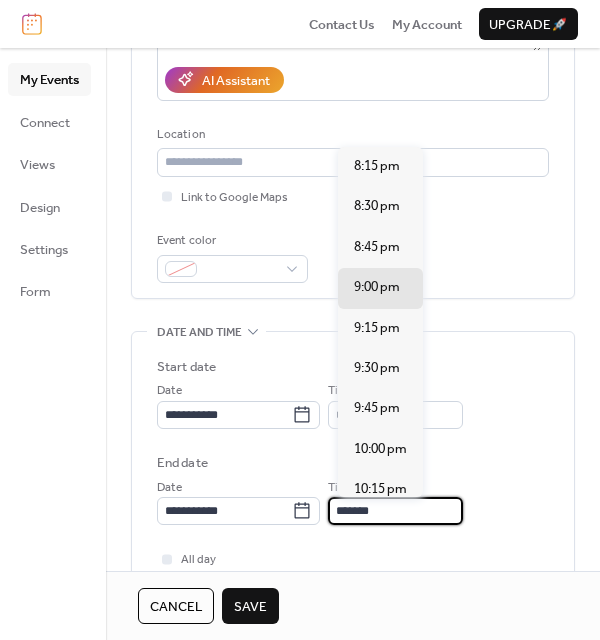 click on "*******" at bounding box center [395, 511] 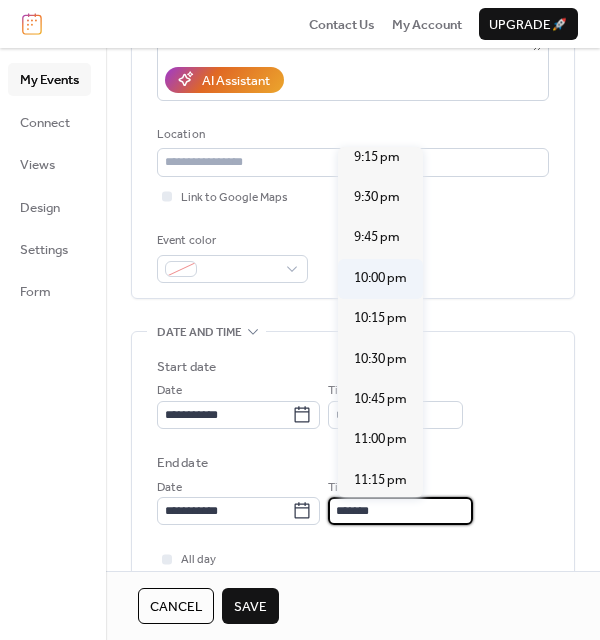 scroll, scrollTop: 172, scrollLeft: 0, axis: vertical 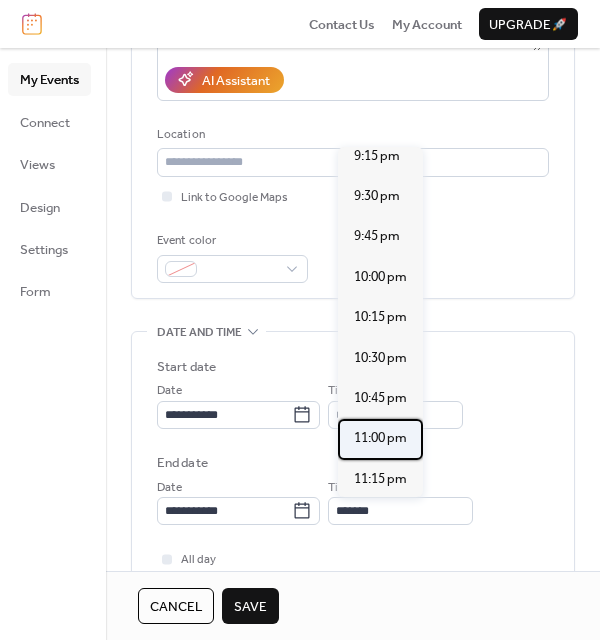 click on "11:00 pm" at bounding box center (380, 438) 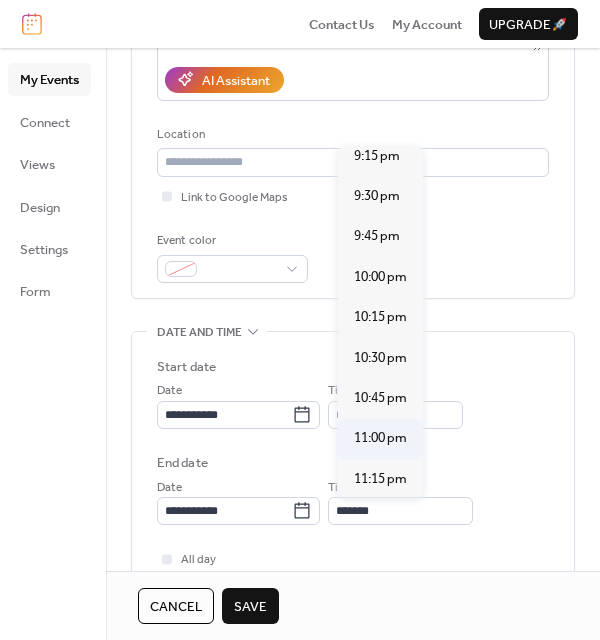 type on "********" 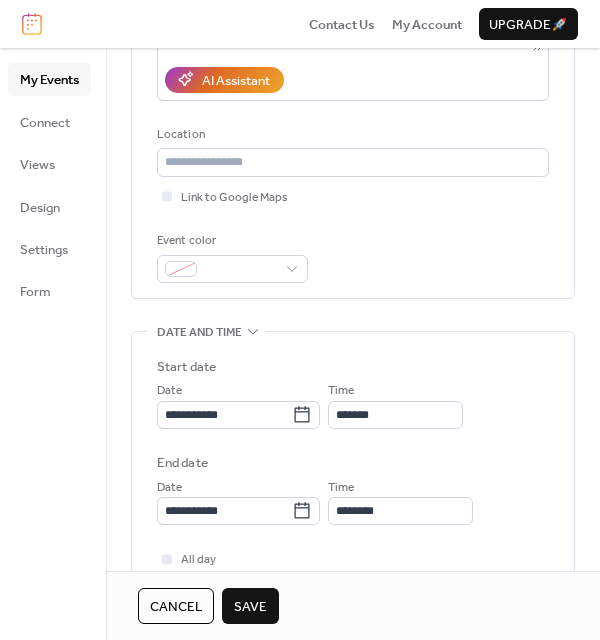 click on "Save" at bounding box center (250, 607) 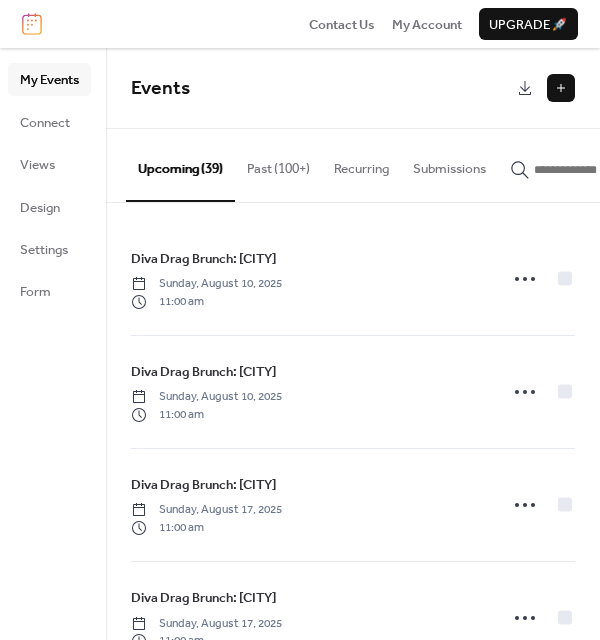 click at bounding box center (561, 88) 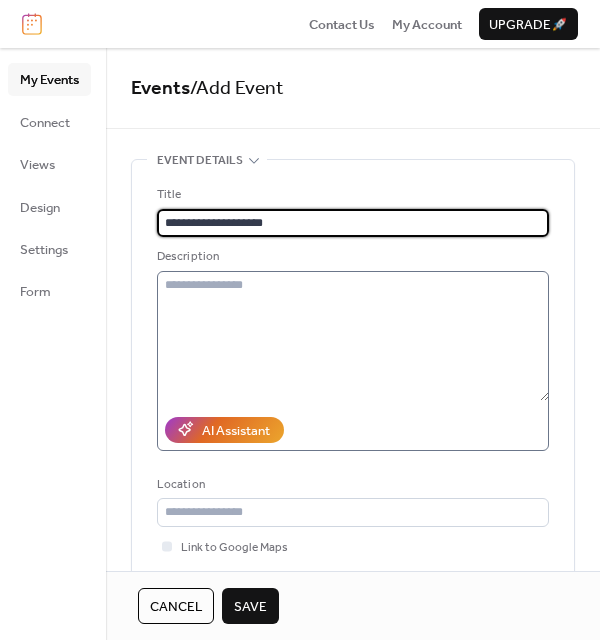type on "**********" 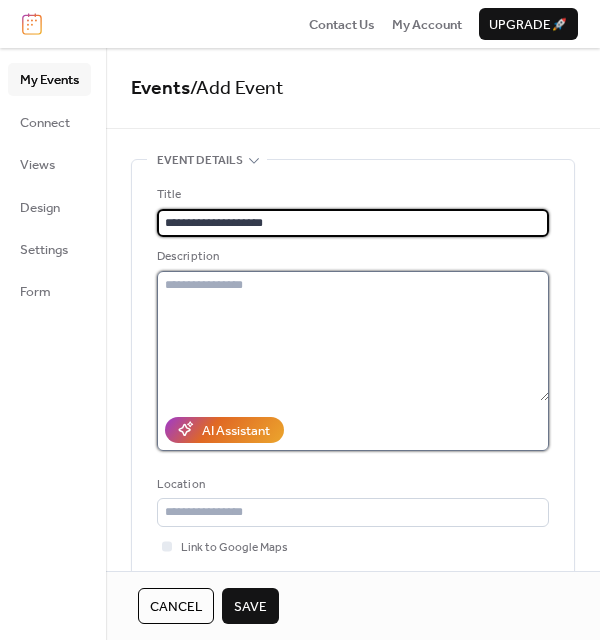 click at bounding box center (353, 336) 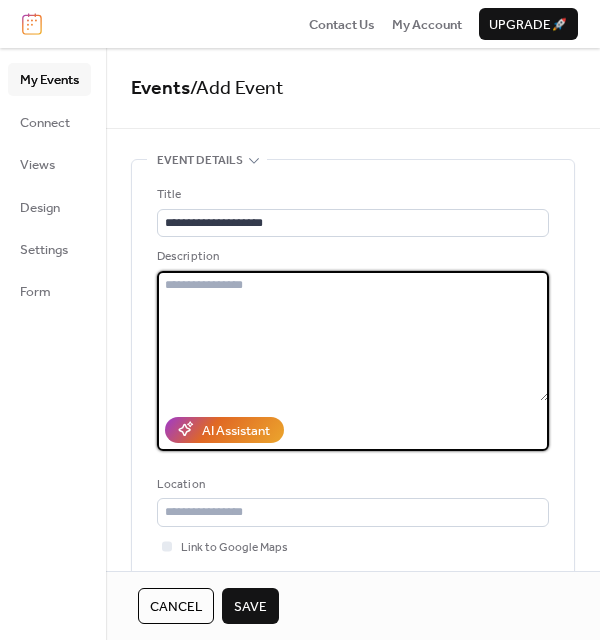 type on "*" 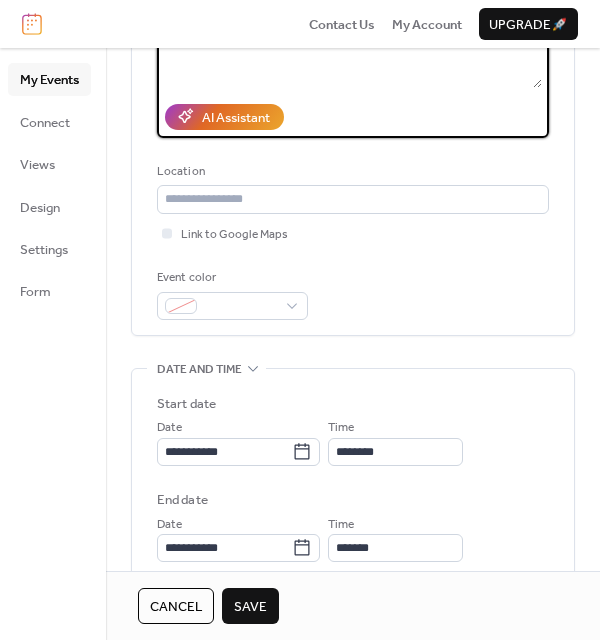 scroll, scrollTop: 315, scrollLeft: 0, axis: vertical 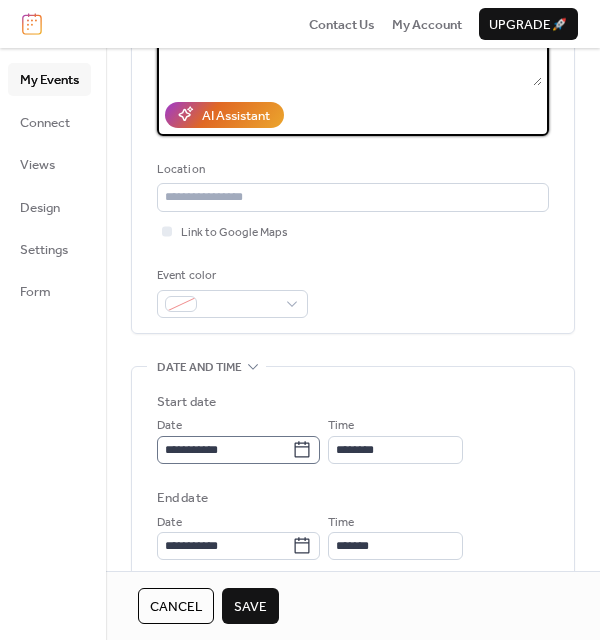 type on "**********" 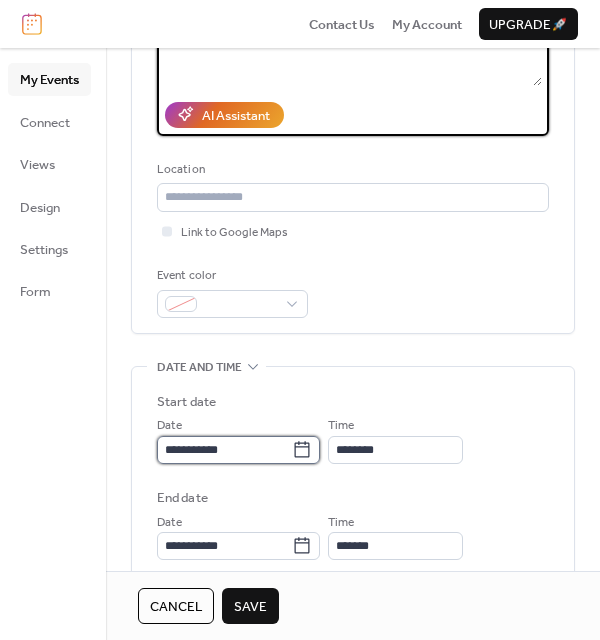 click on "**********" at bounding box center (224, 450) 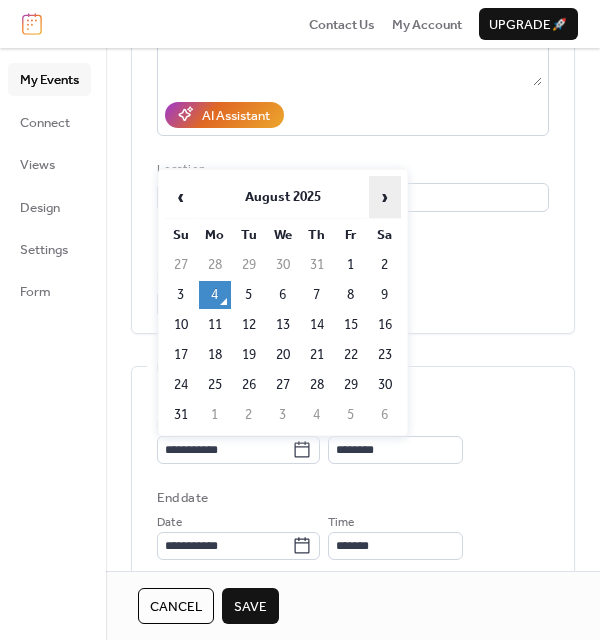click on "›" at bounding box center (385, 197) 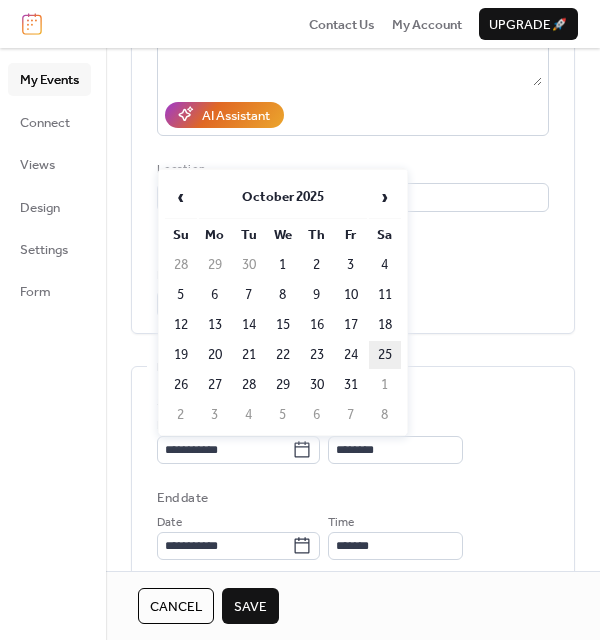 click on "25" at bounding box center [385, 355] 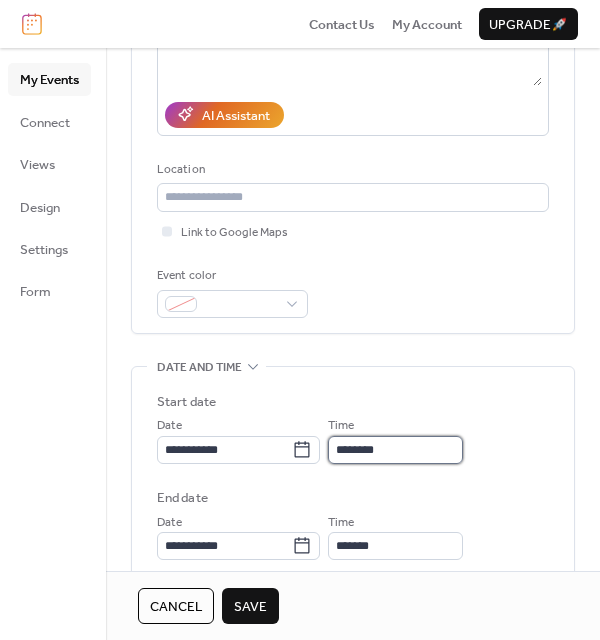 click on "********" at bounding box center (395, 450) 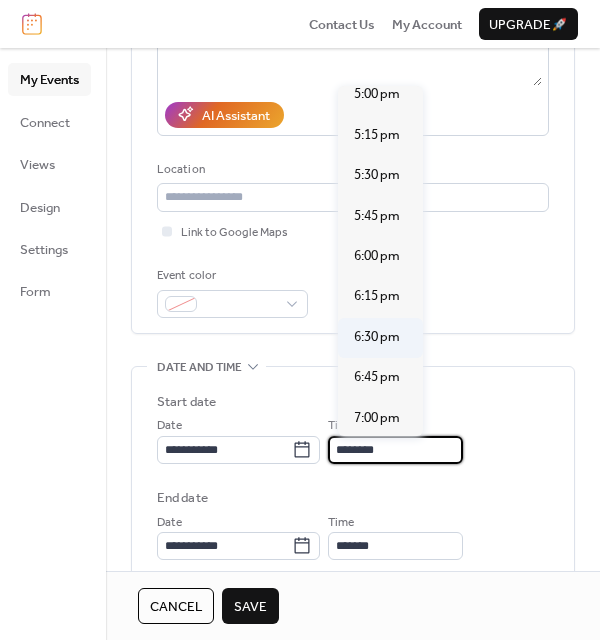 scroll, scrollTop: 2781, scrollLeft: 0, axis: vertical 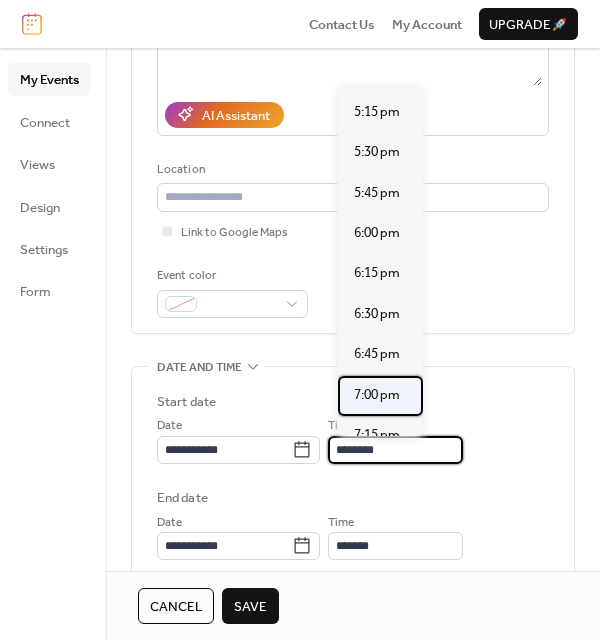 click on "7:00 pm" at bounding box center (377, 395) 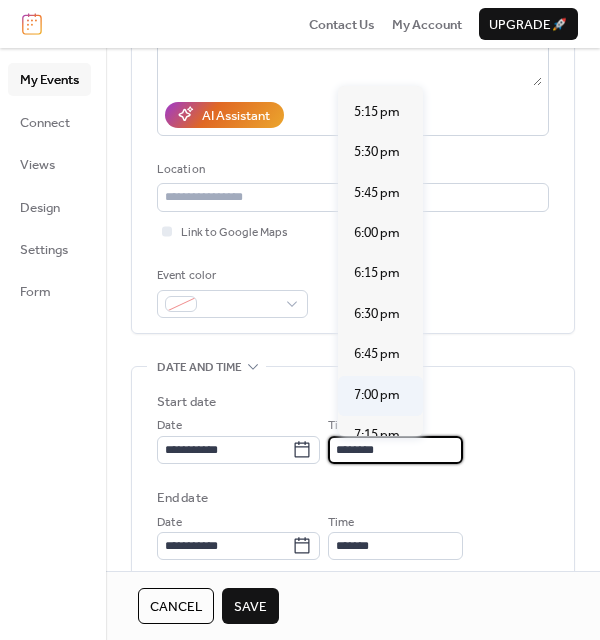 type on "*******" 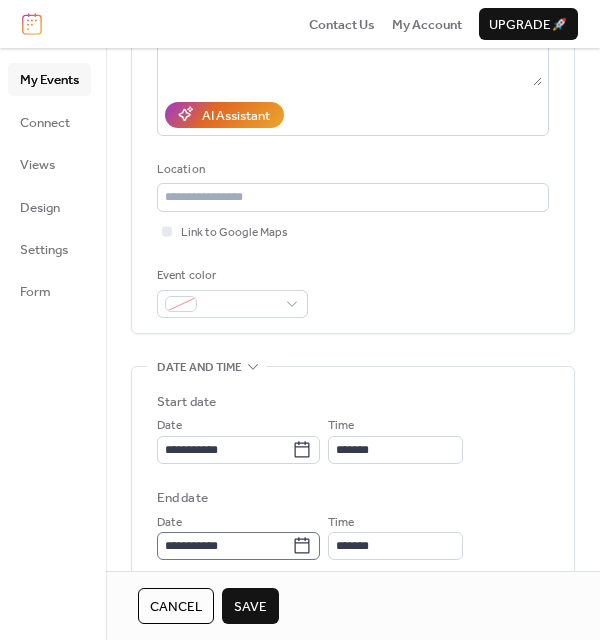 click 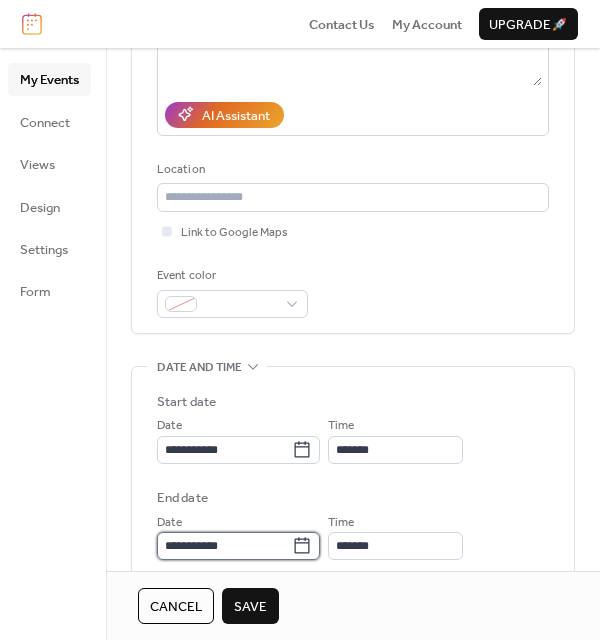 click on "**********" at bounding box center (224, 546) 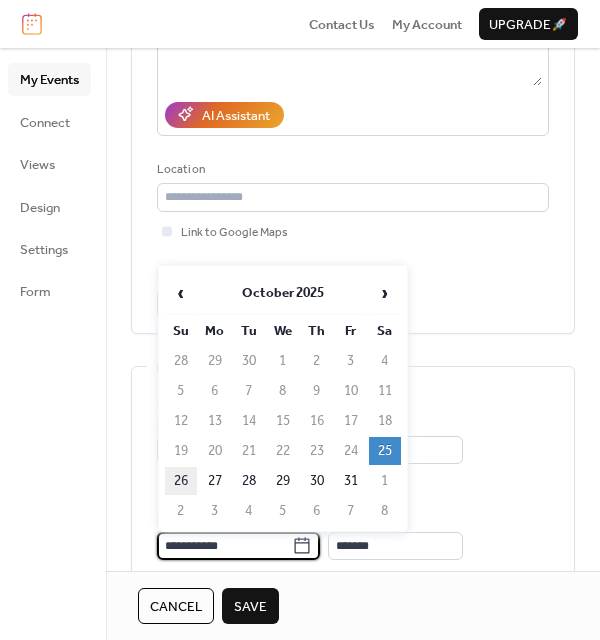 click on "26" at bounding box center (181, 481) 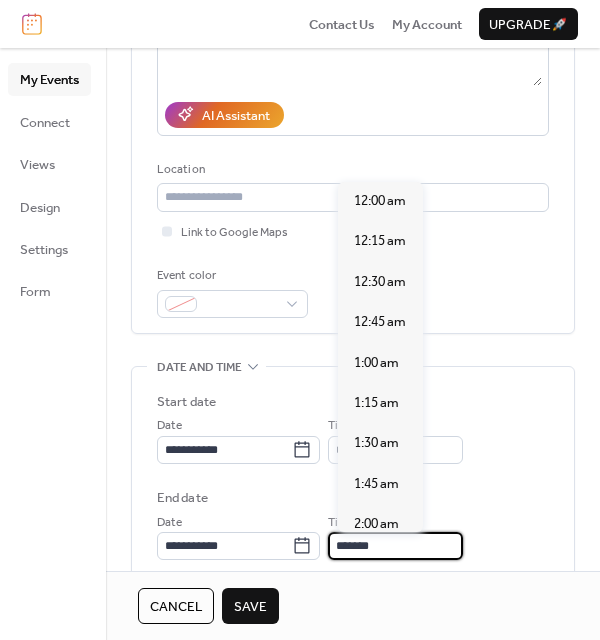 click on "*******" at bounding box center [395, 546] 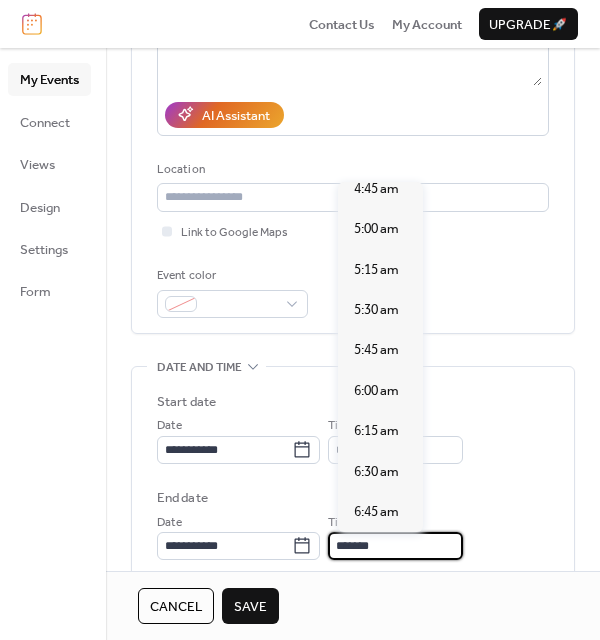 scroll, scrollTop: 0, scrollLeft: 0, axis: both 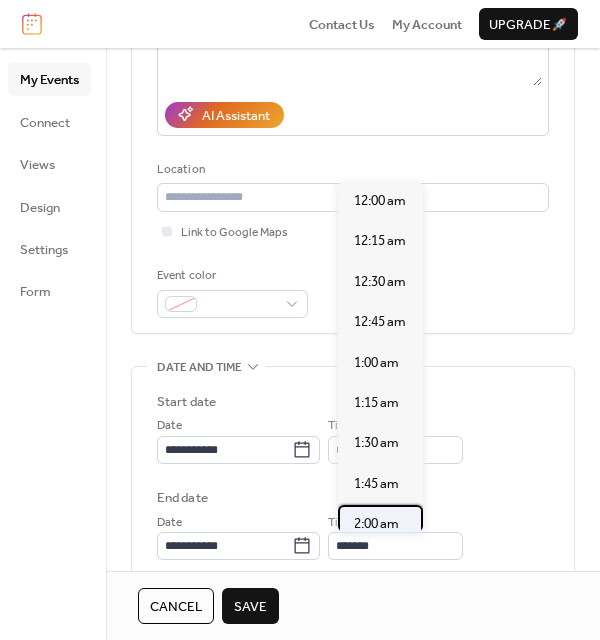 click on "2:00 am" at bounding box center [376, 524] 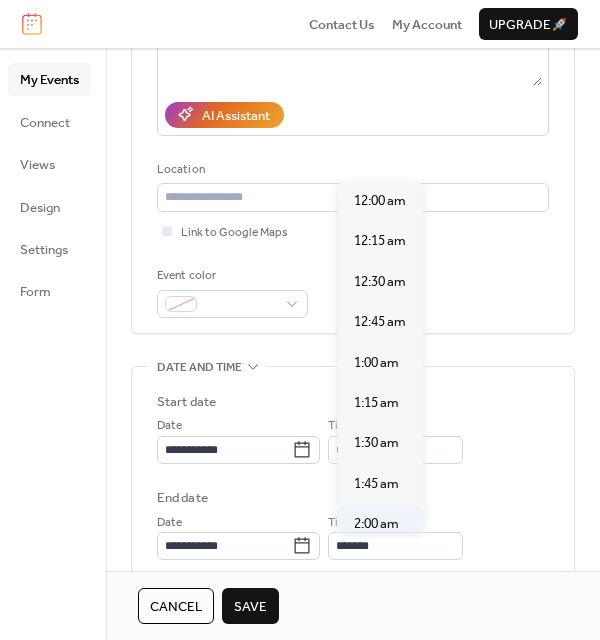 type on "*******" 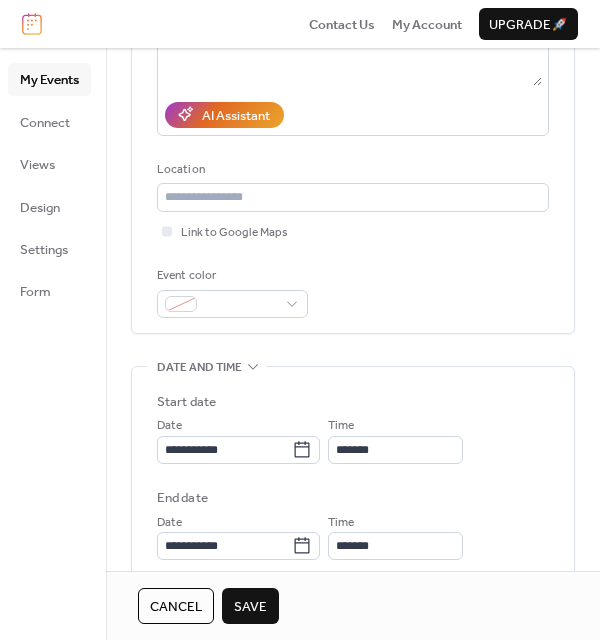 click on "Save" at bounding box center [250, 606] 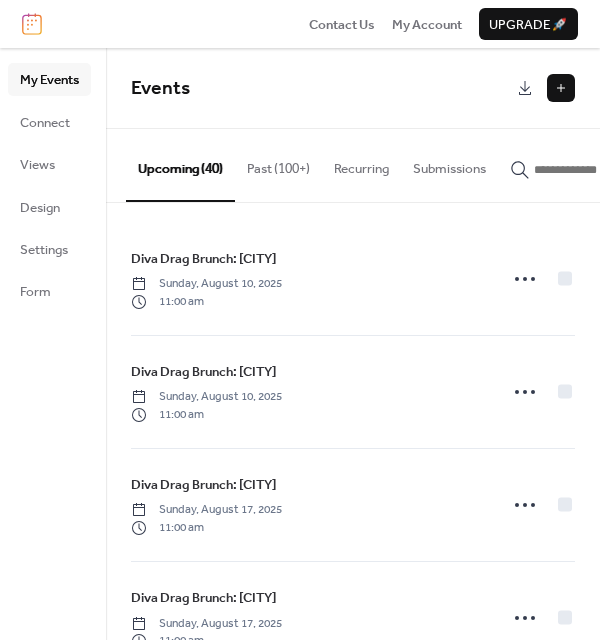 click at bounding box center [561, 88] 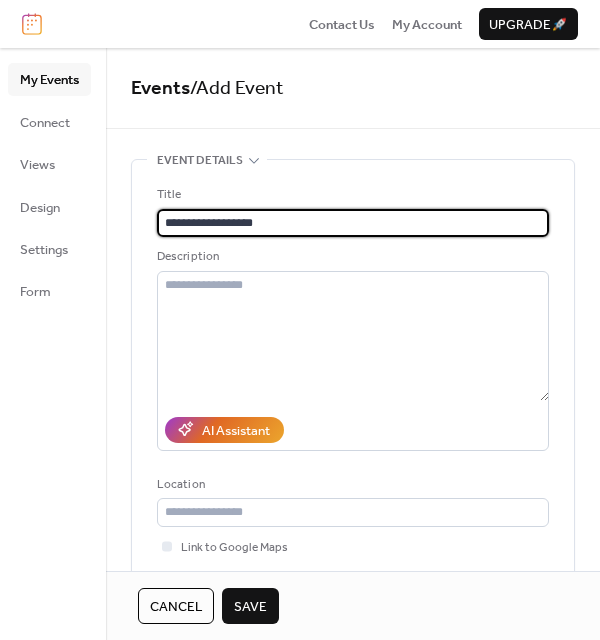 type on "**********" 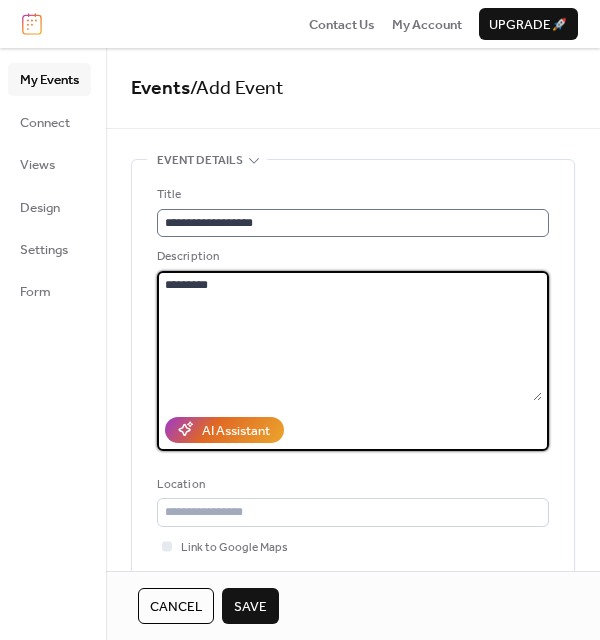 type on "********" 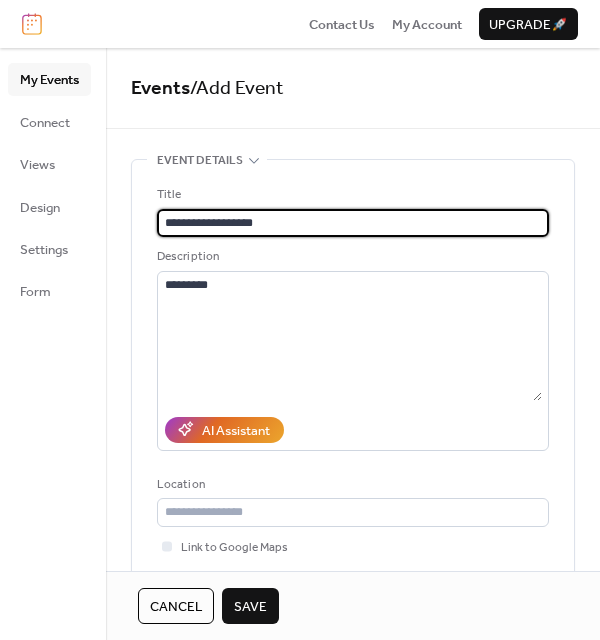 click on "**********" at bounding box center [353, 223] 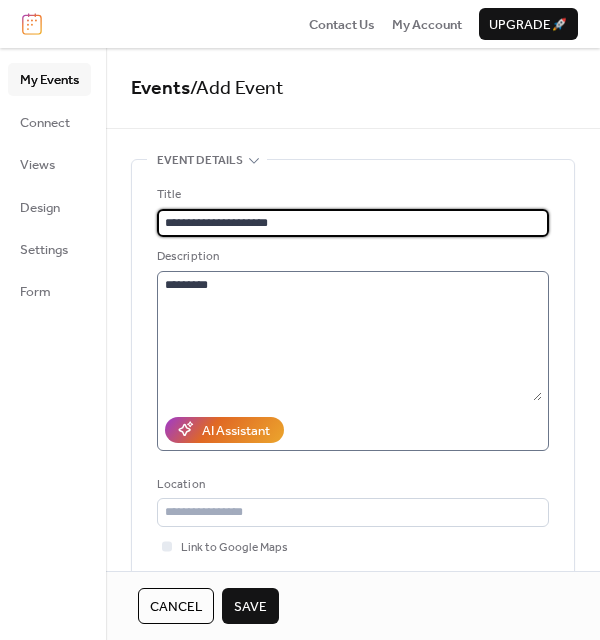 type on "**********" 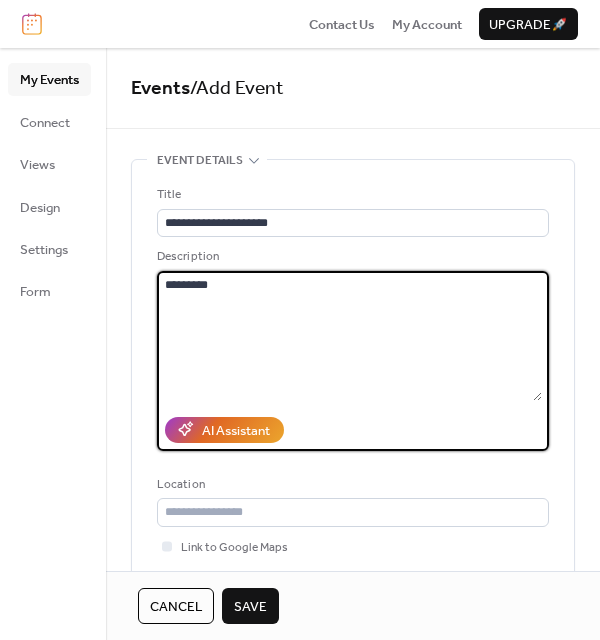 click on "********" at bounding box center (349, 336) 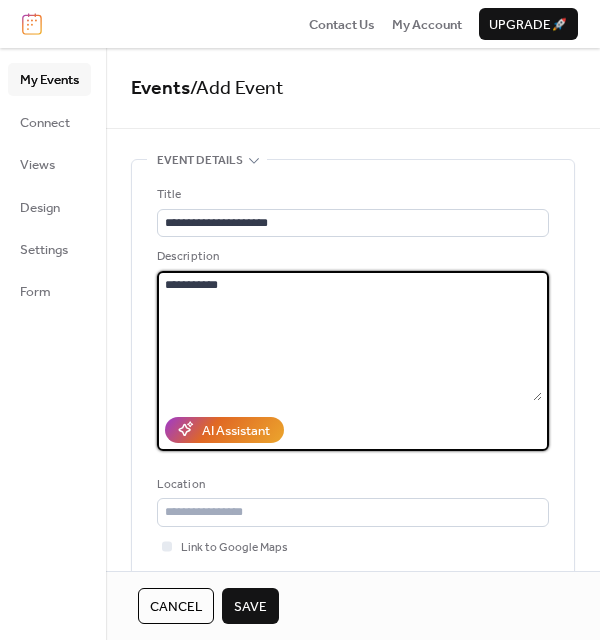 click on "**********" at bounding box center (349, 336) 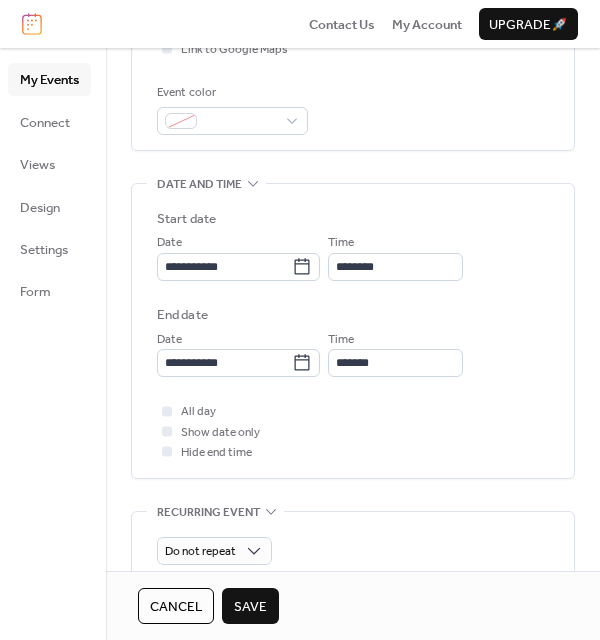 scroll, scrollTop: 499, scrollLeft: 0, axis: vertical 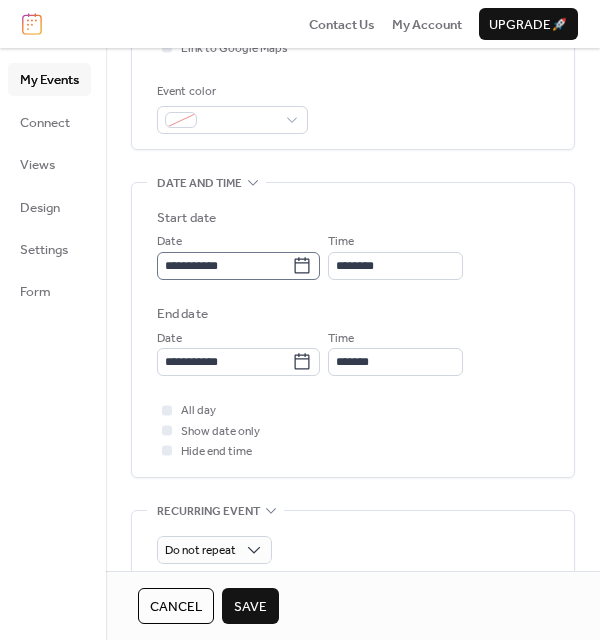 type on "**********" 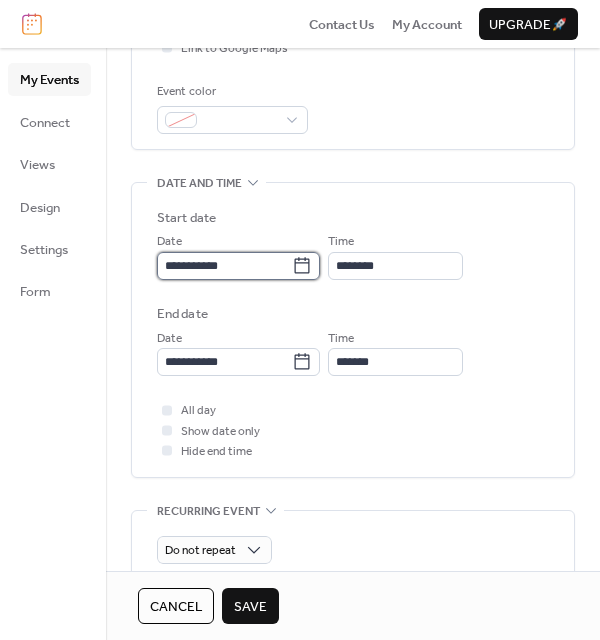 click on "**********" at bounding box center (224, 266) 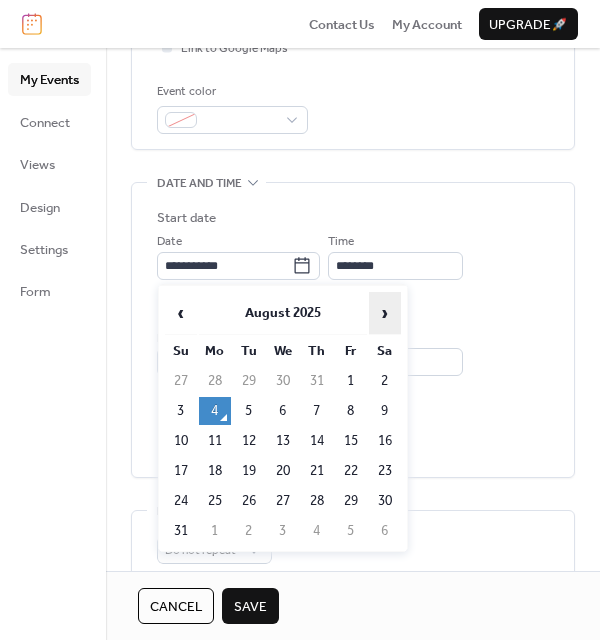 click on "›" at bounding box center [385, 313] 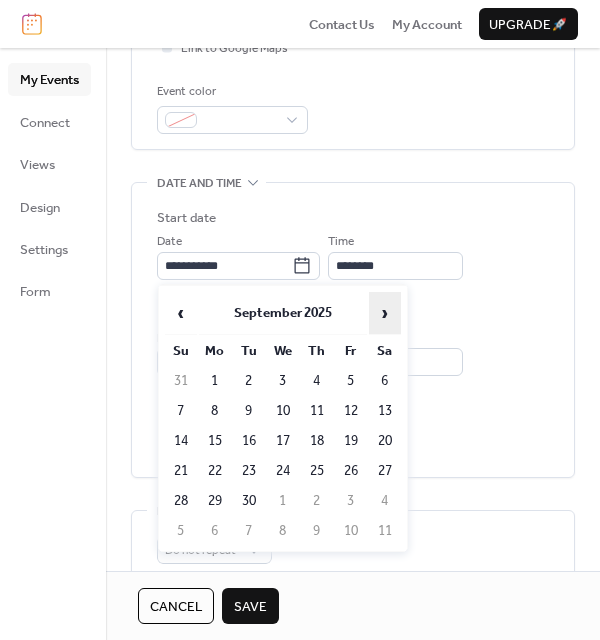 click on "›" at bounding box center (385, 313) 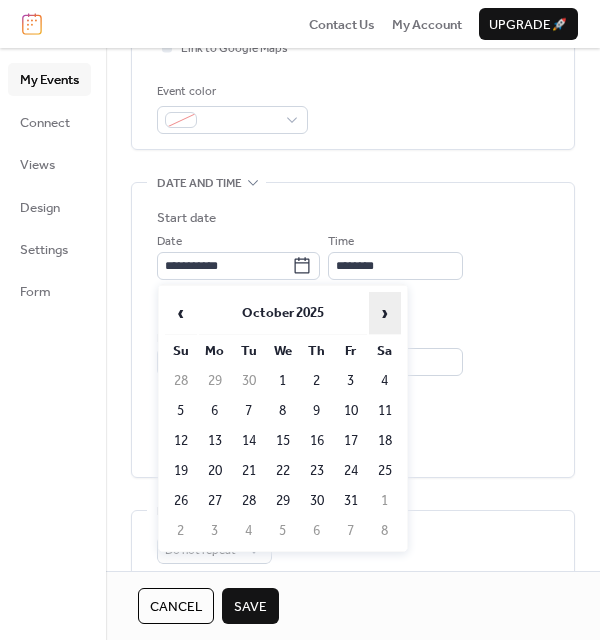 click on "›" at bounding box center [385, 313] 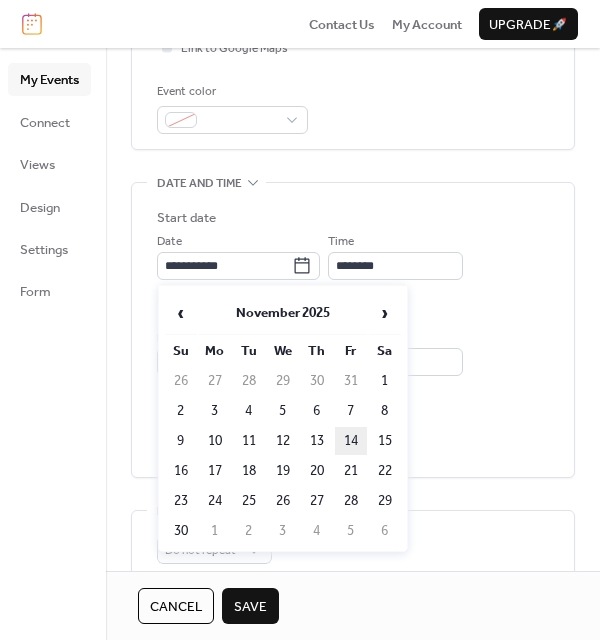 click on "14" at bounding box center (351, 441) 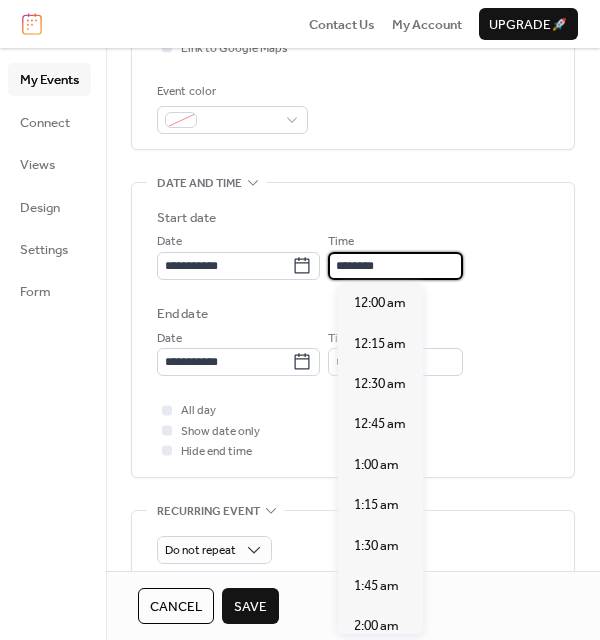 click on "********" at bounding box center [395, 266] 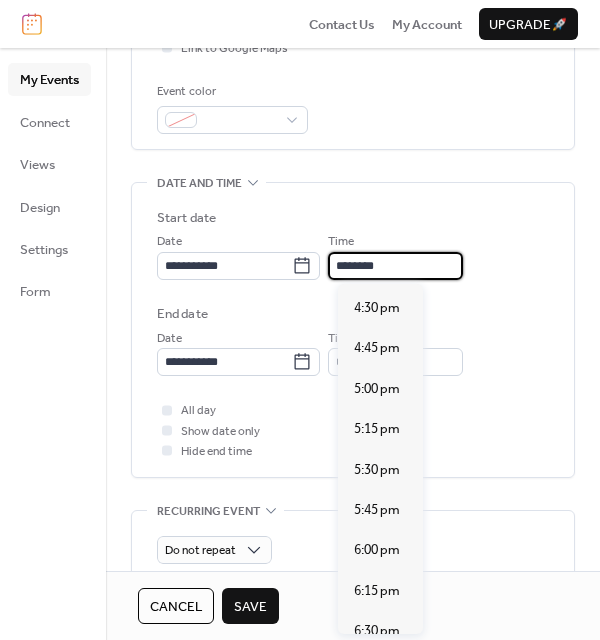 scroll, scrollTop: 2685, scrollLeft: 0, axis: vertical 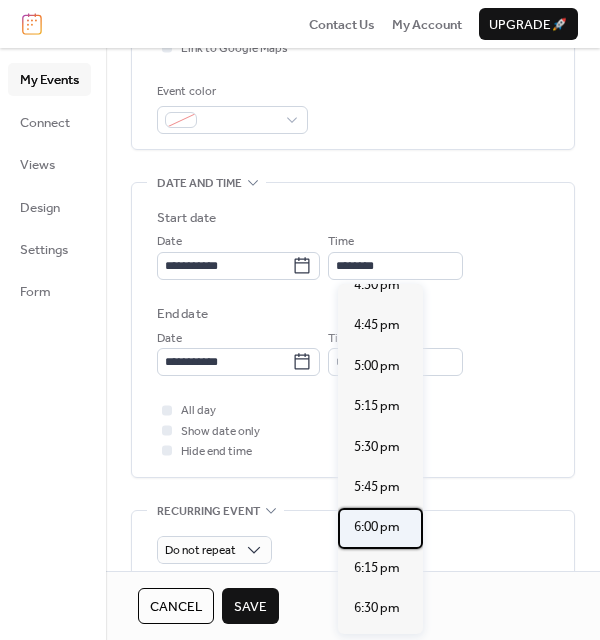 click on "6:00 pm" at bounding box center (377, 527) 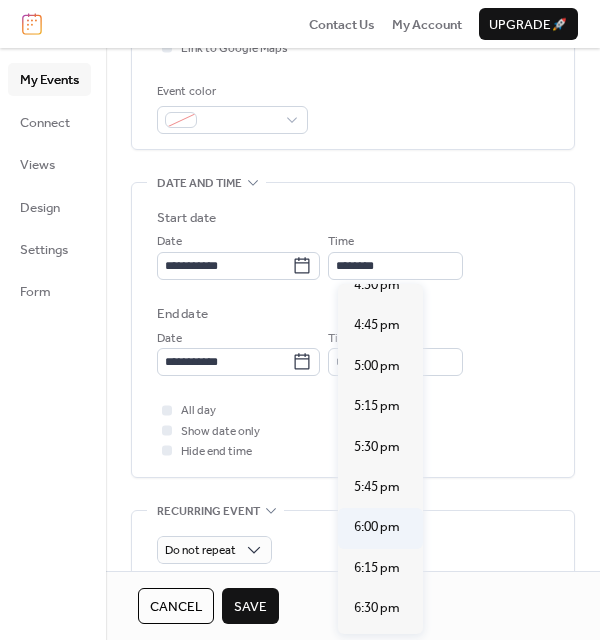 type on "*******" 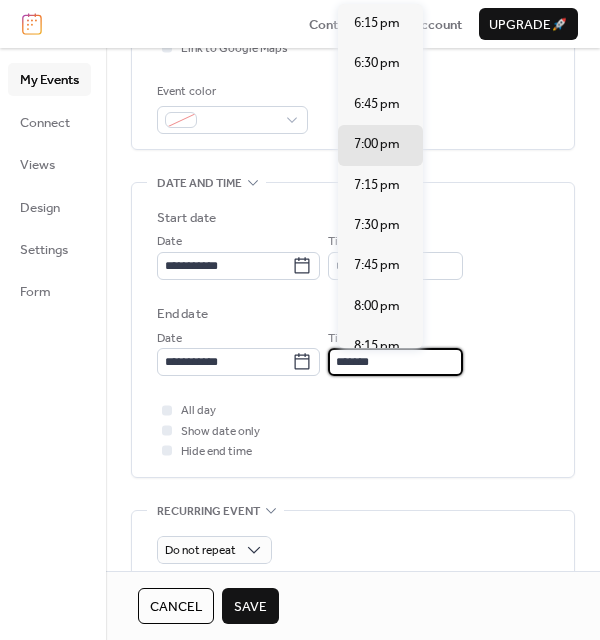 click on "*******" at bounding box center (395, 362) 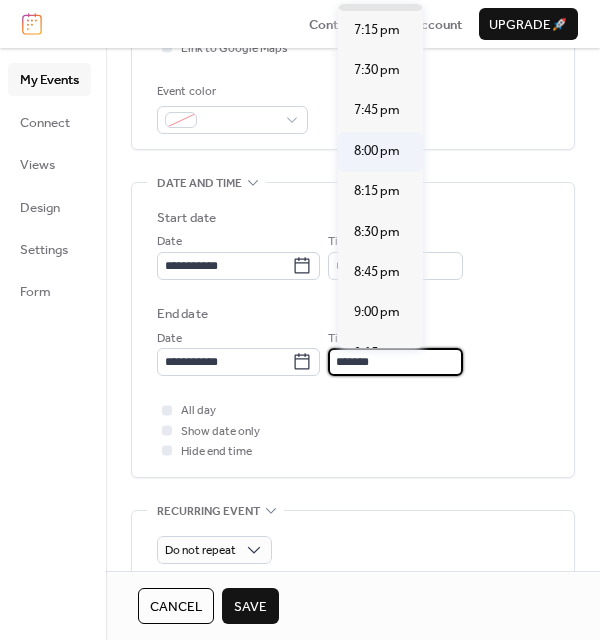 scroll, scrollTop: 156, scrollLeft: 0, axis: vertical 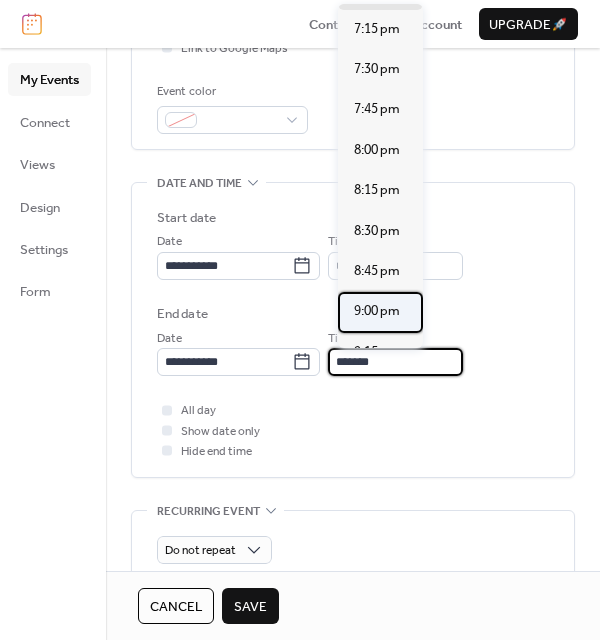 click on "9:00 pm" at bounding box center [377, 311] 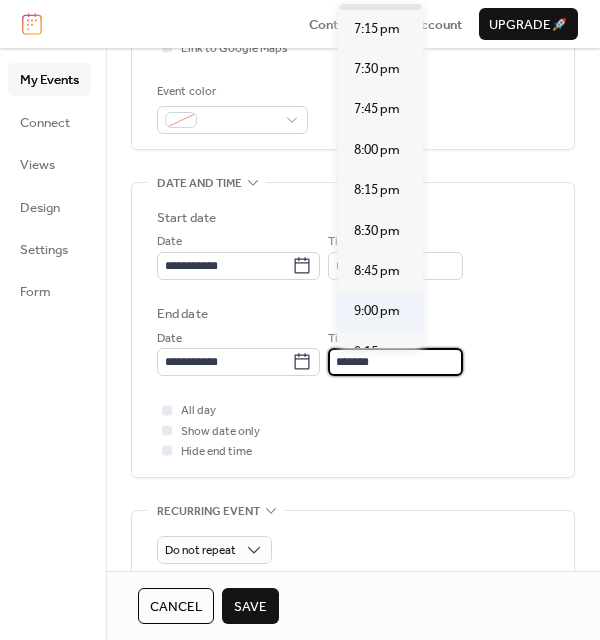 type on "*******" 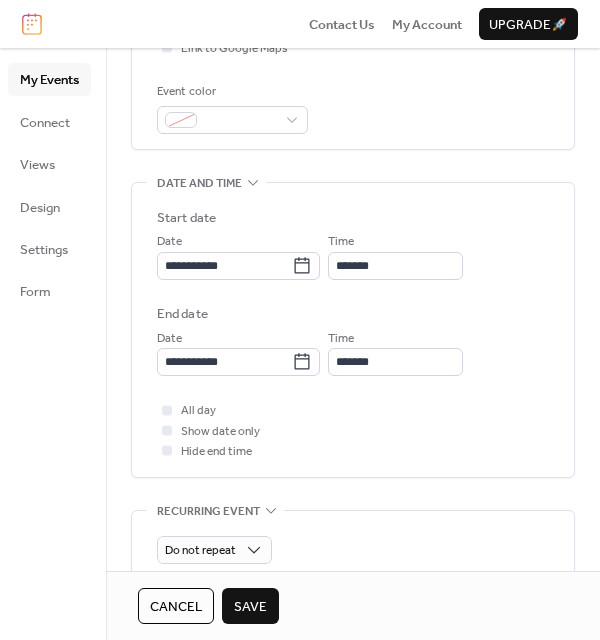 click on "Save" at bounding box center (250, 607) 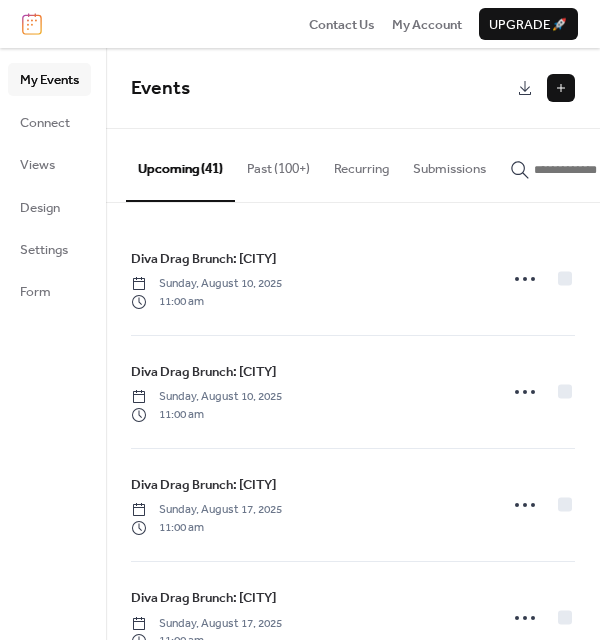 click at bounding box center [561, 88] 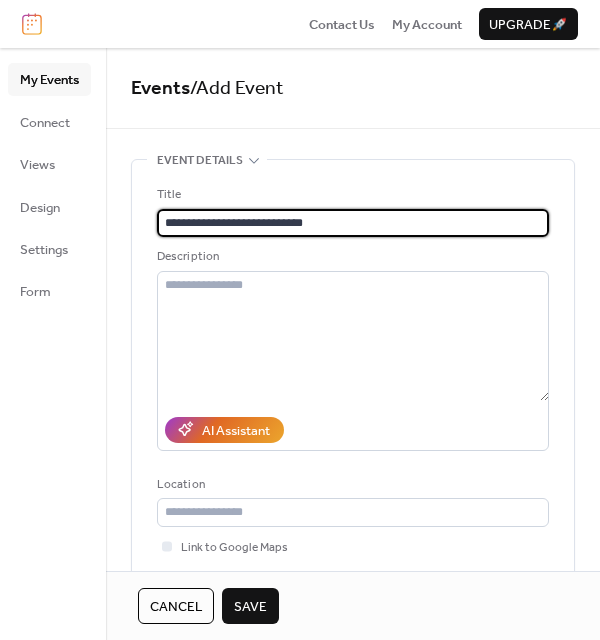 type on "**********" 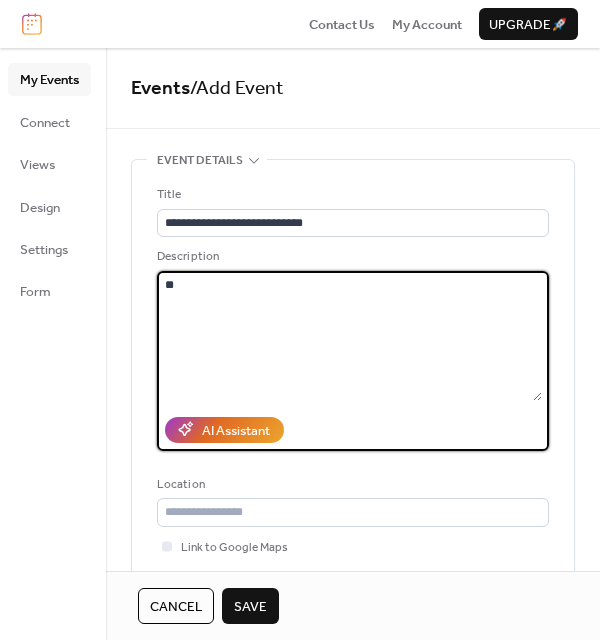 type on "*" 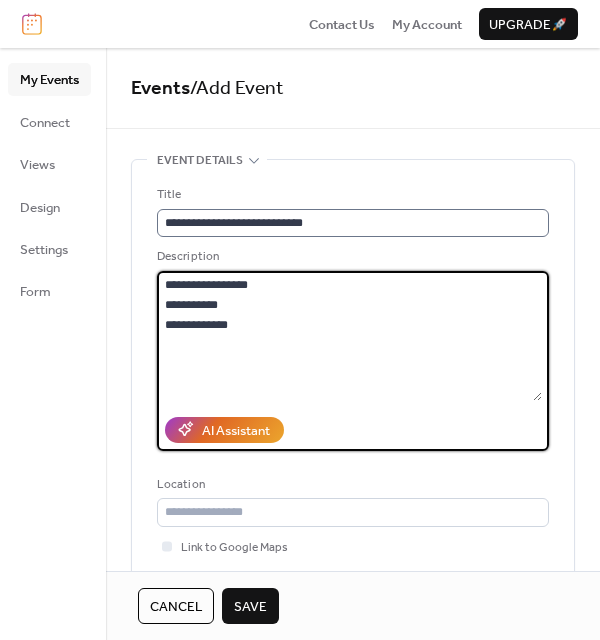scroll, scrollTop: 0, scrollLeft: 0, axis: both 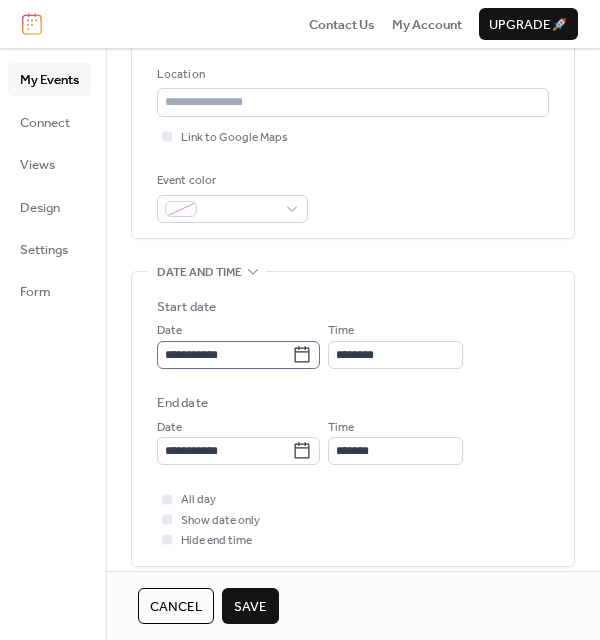 type on "**********" 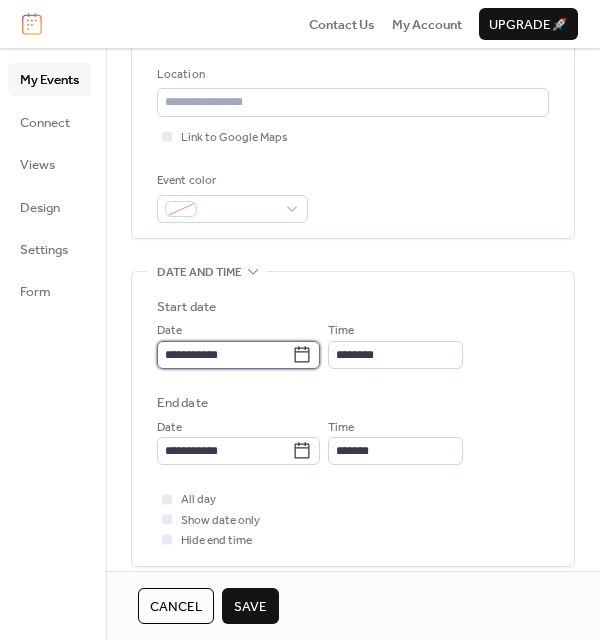 click on "**********" at bounding box center [224, 355] 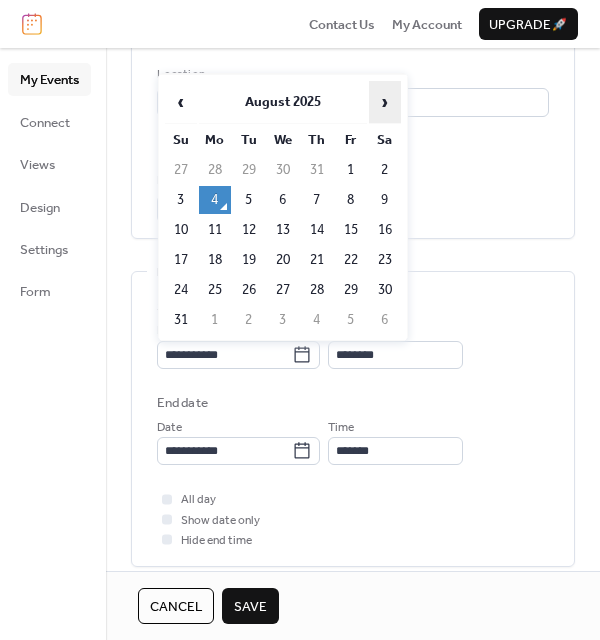 click on "›" at bounding box center (385, 102) 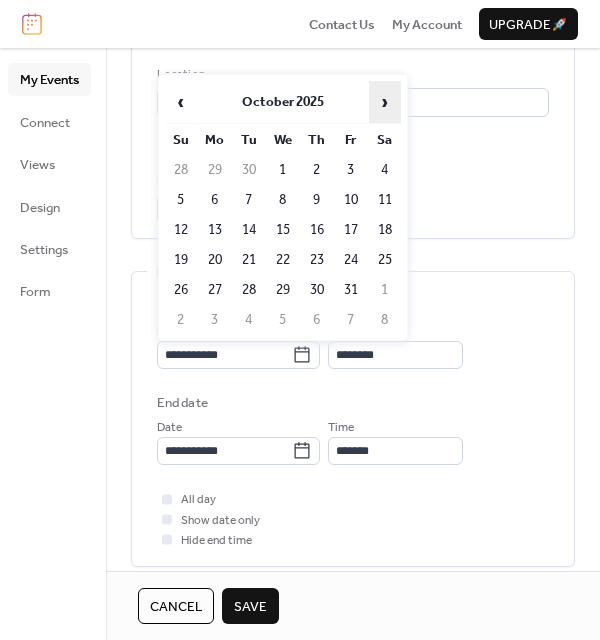 click on "›" at bounding box center (385, 102) 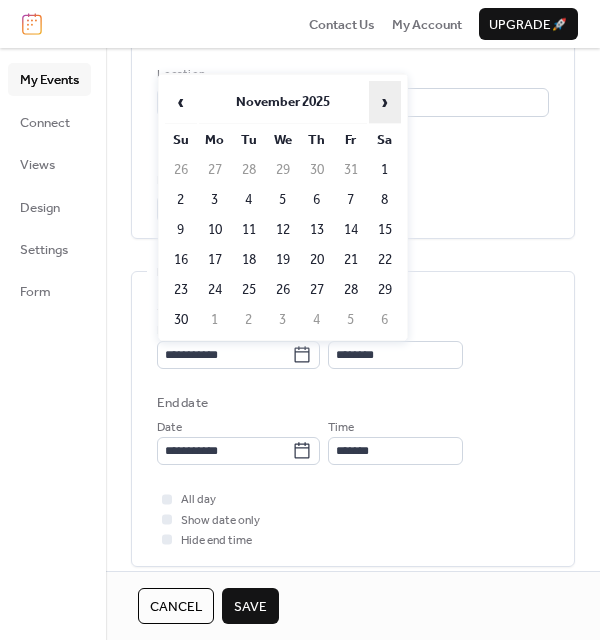 click on "›" at bounding box center (385, 102) 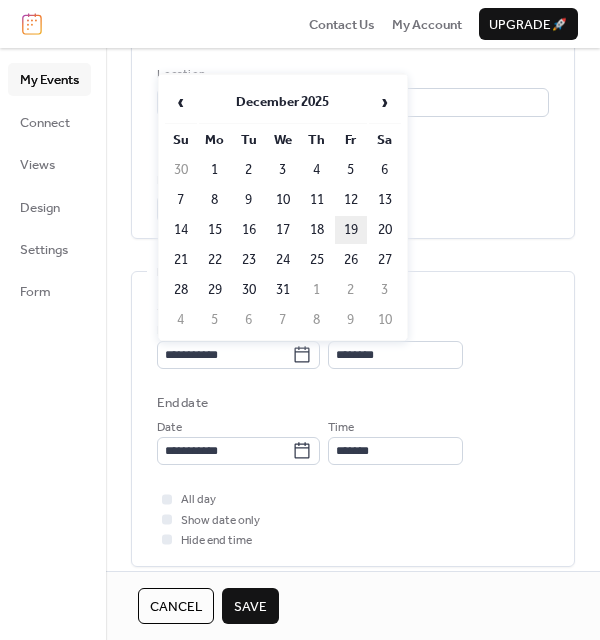 click on "19" at bounding box center [351, 230] 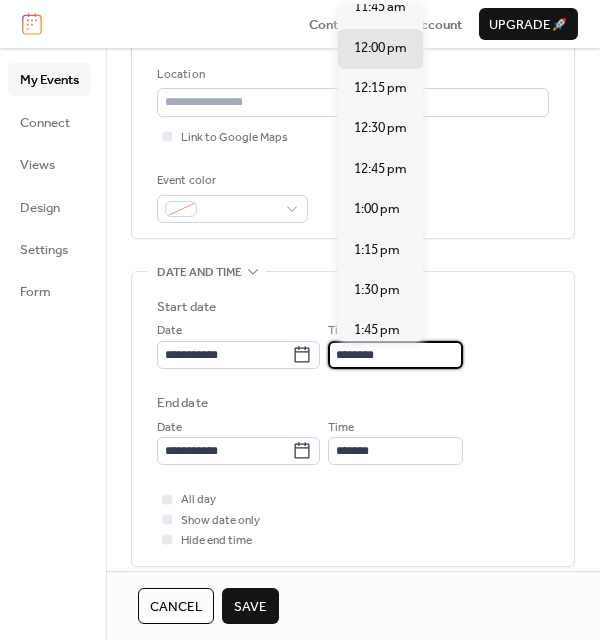click on "********" at bounding box center [395, 355] 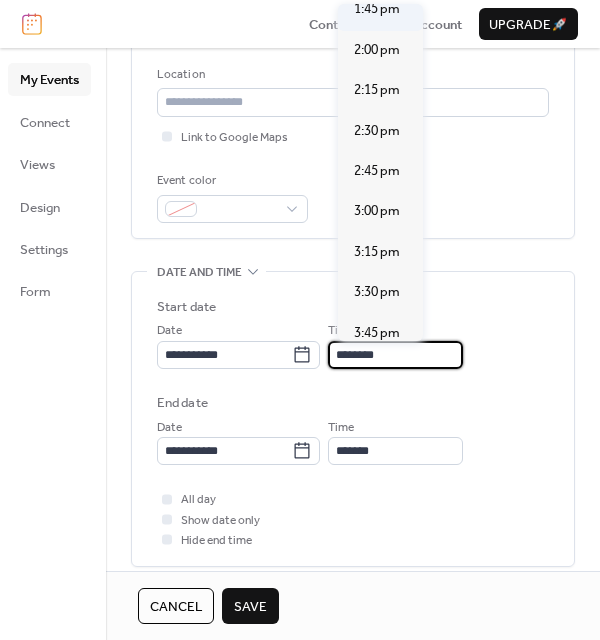 scroll, scrollTop: 2710, scrollLeft: 0, axis: vertical 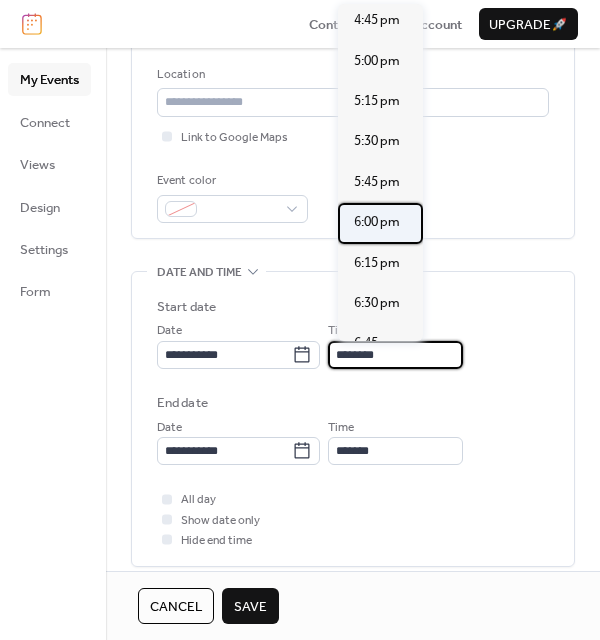 click on "6:00 pm" at bounding box center (377, 222) 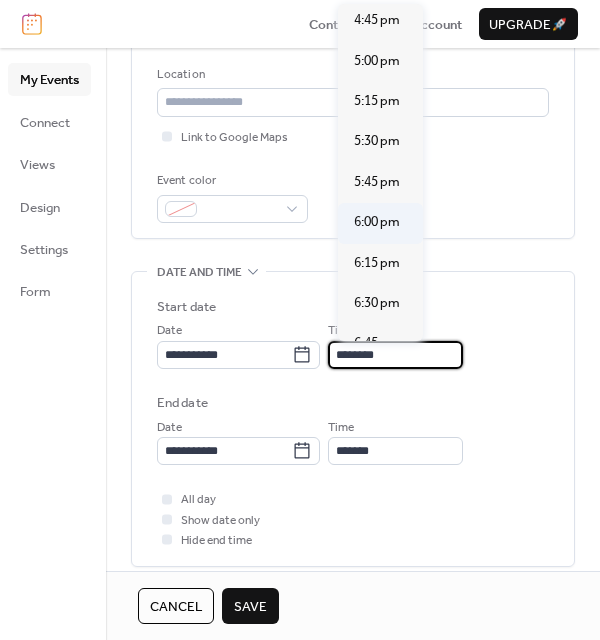 type on "*******" 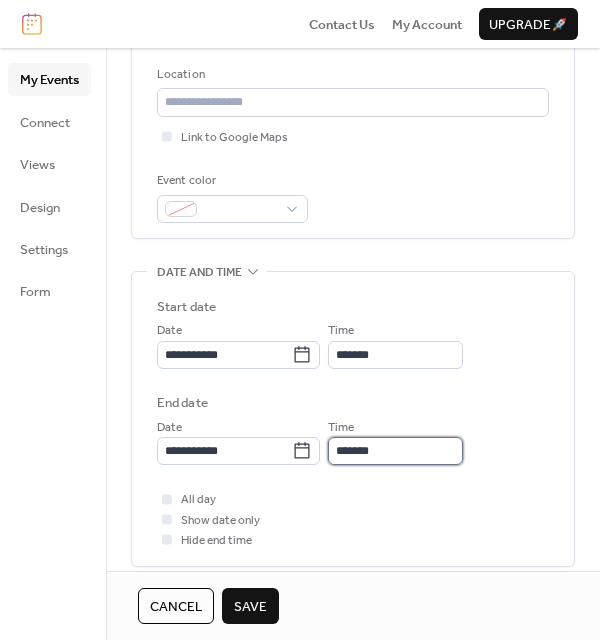 click on "*******" at bounding box center [395, 451] 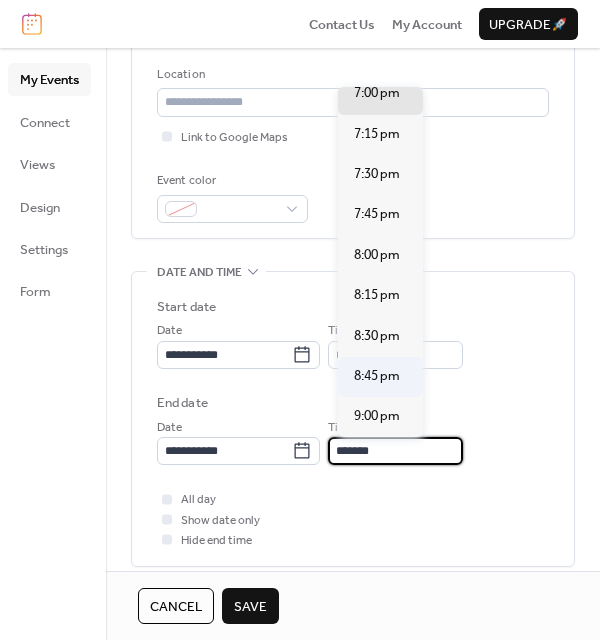 scroll, scrollTop: 143, scrollLeft: 0, axis: vertical 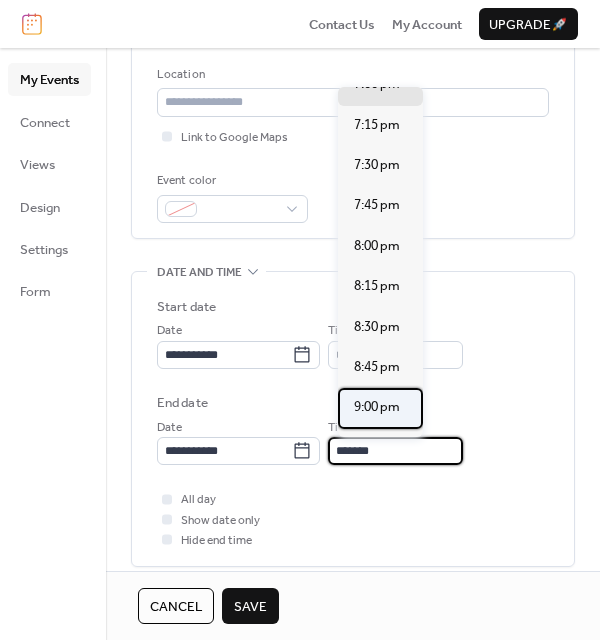 click on "9:00 pm" at bounding box center (377, 407) 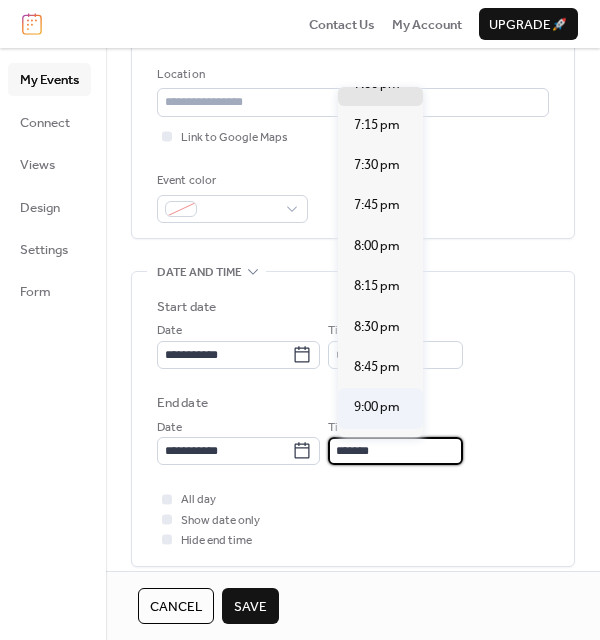 type on "*******" 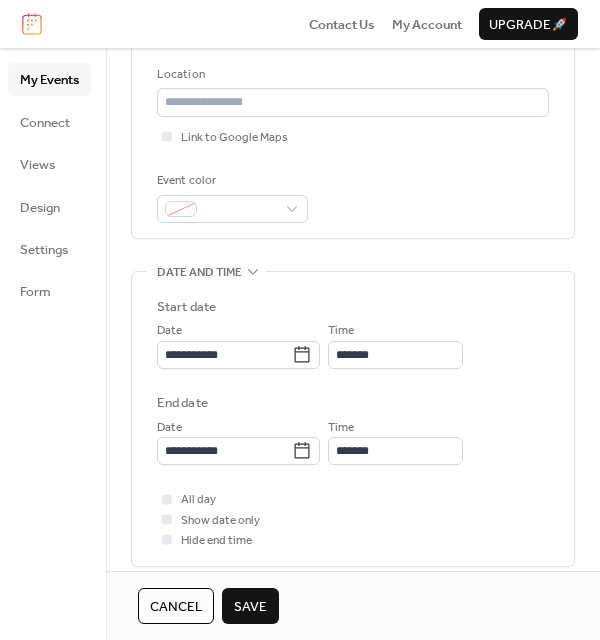click on "Save" at bounding box center [250, 607] 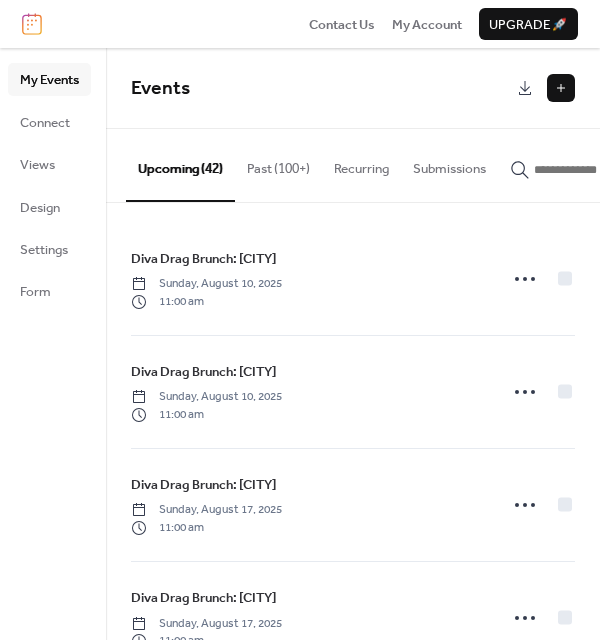 click at bounding box center (561, 88) 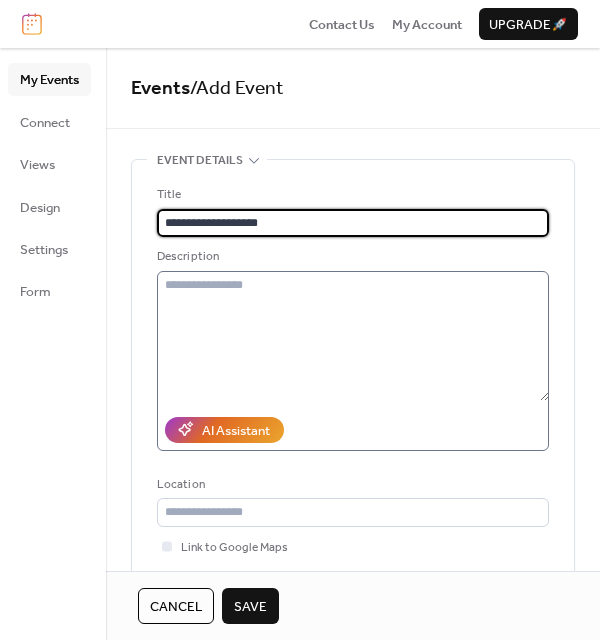 type on "**********" 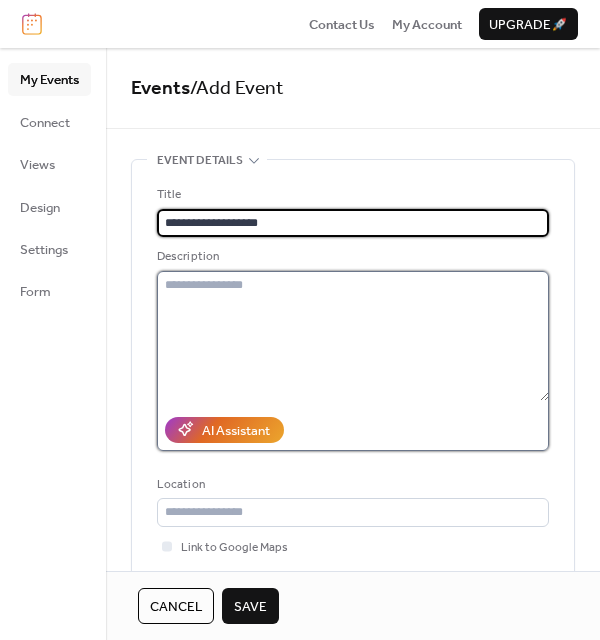 click at bounding box center [353, 336] 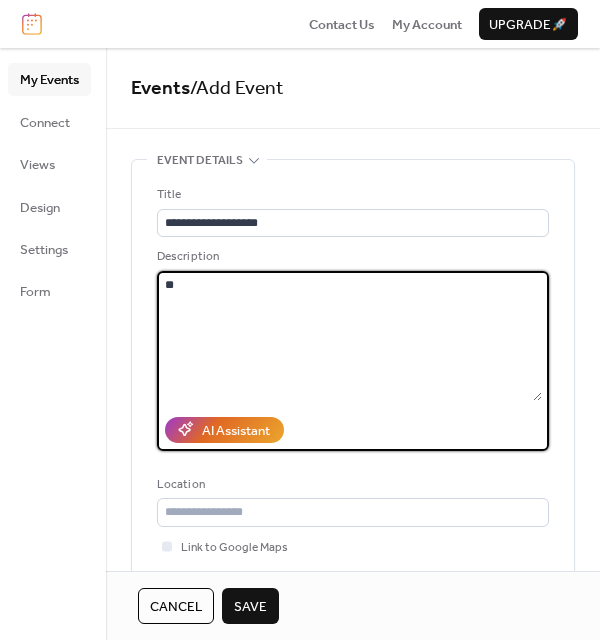 type on "*" 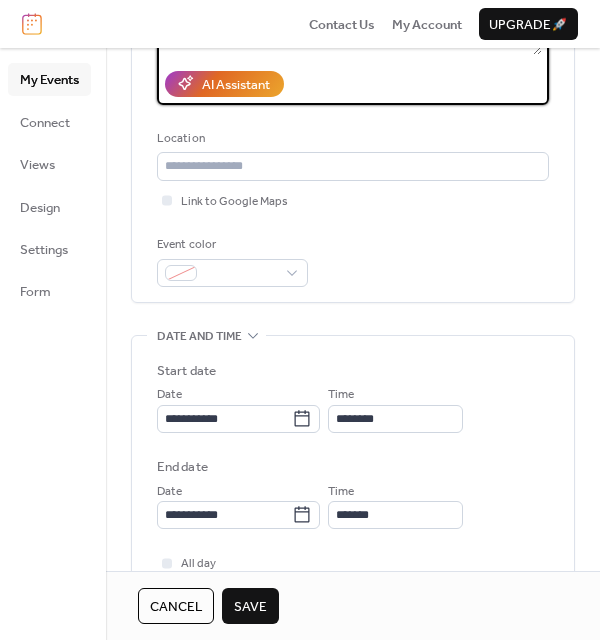 scroll, scrollTop: 376, scrollLeft: 0, axis: vertical 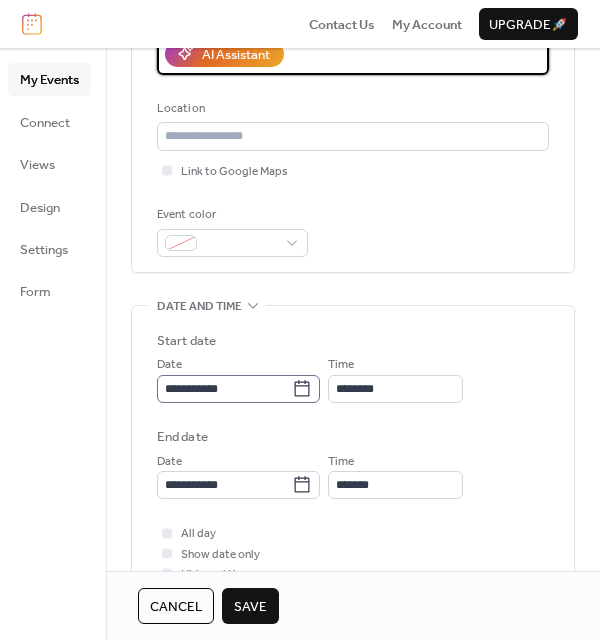 type on "**********" 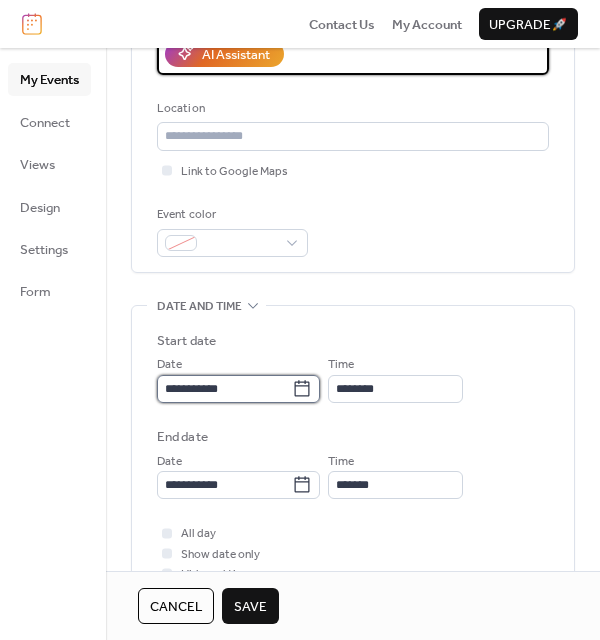 click on "**********" at bounding box center [224, 389] 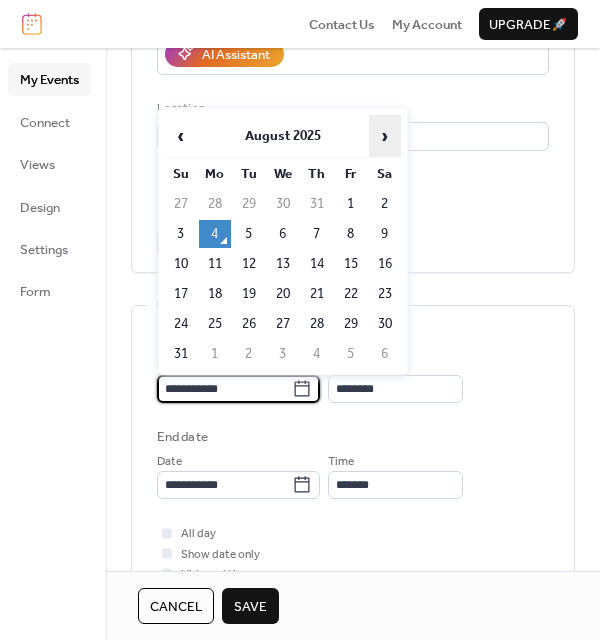 click on "›" at bounding box center [385, 136] 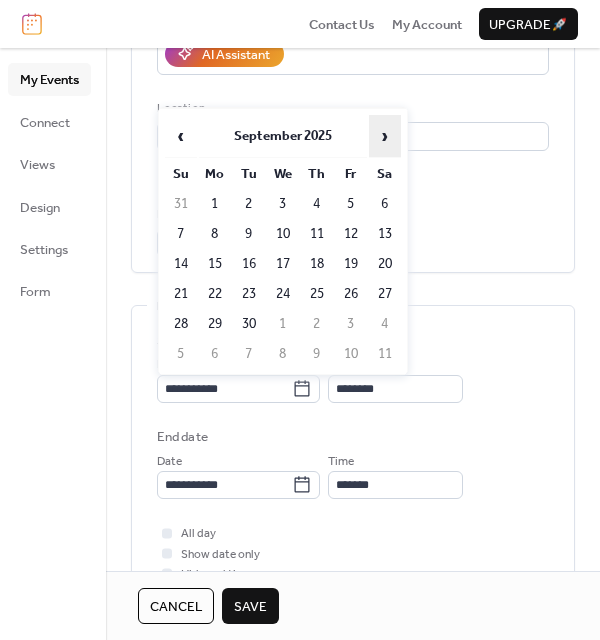 click on "›" at bounding box center [385, 136] 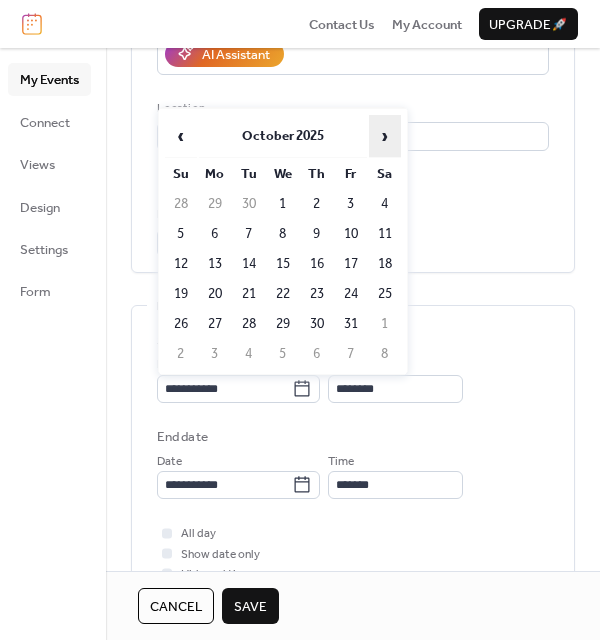 click on "›" at bounding box center (385, 136) 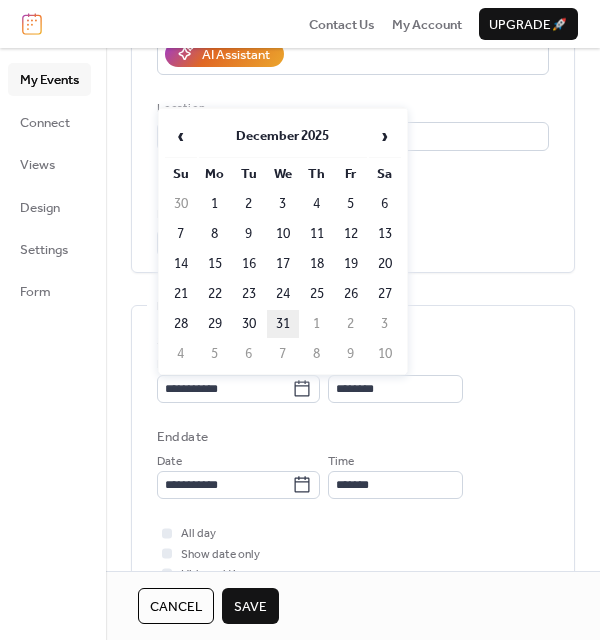 click on "31" at bounding box center (283, 324) 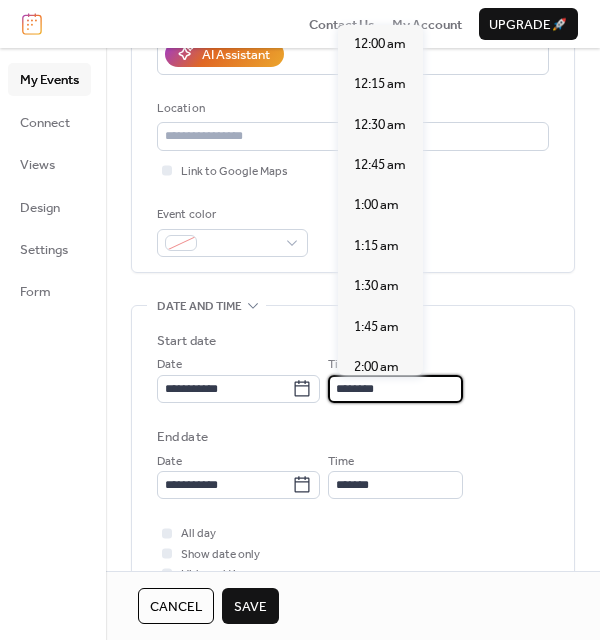 click on "********" at bounding box center (395, 389) 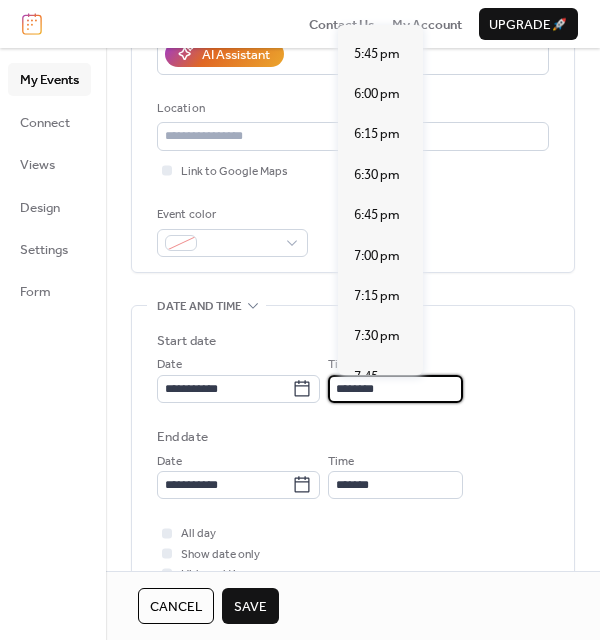 scroll, scrollTop: 2892, scrollLeft: 0, axis: vertical 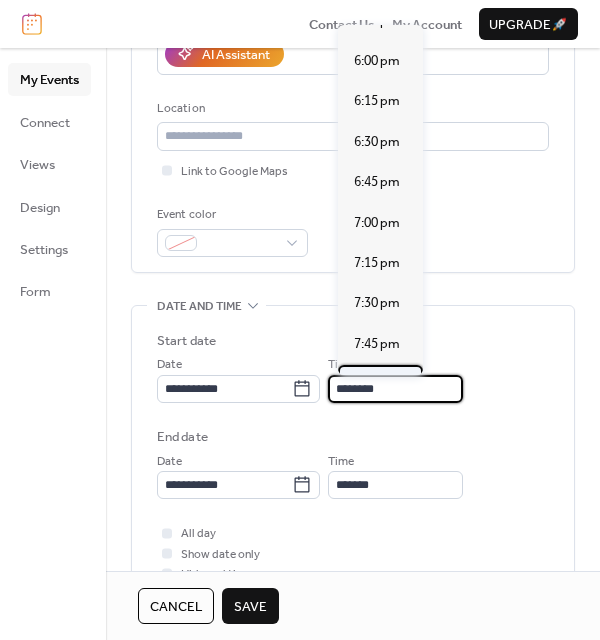 click on "8:00 pm" at bounding box center (377, 384) 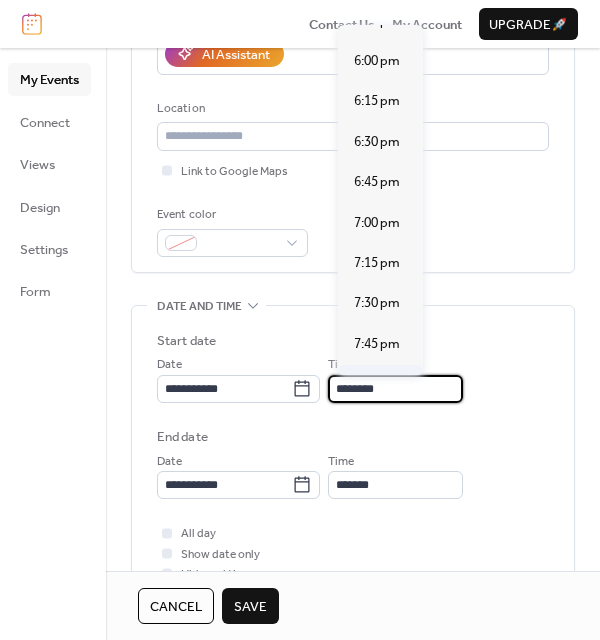 type on "*******" 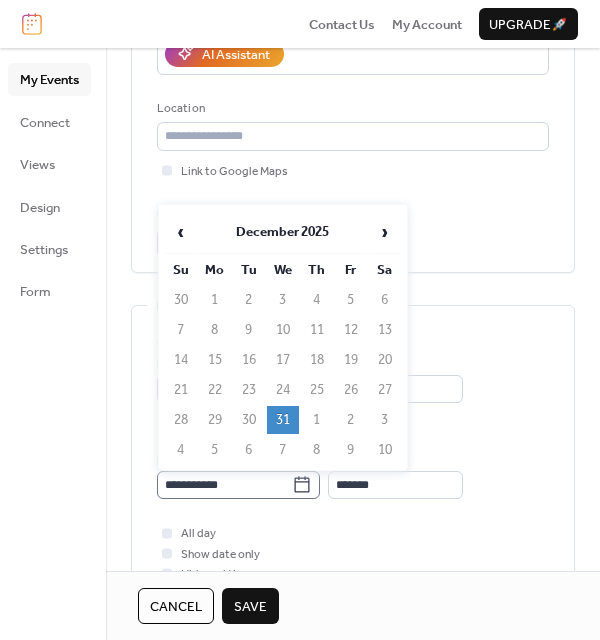 click 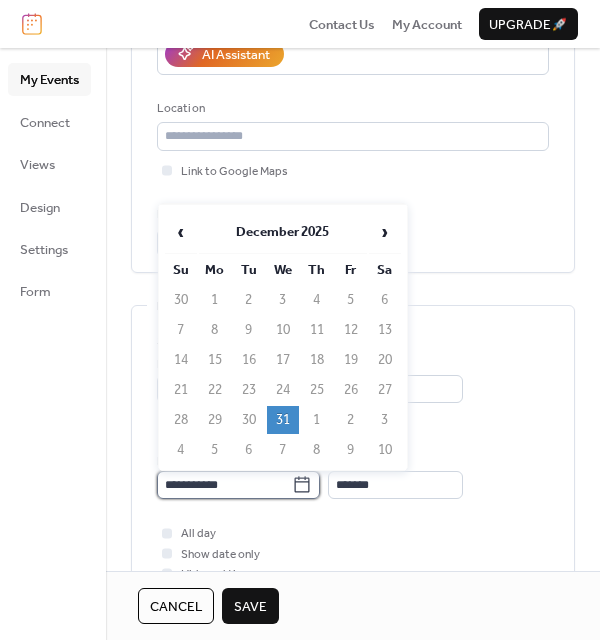 click on "**********" at bounding box center (224, 485) 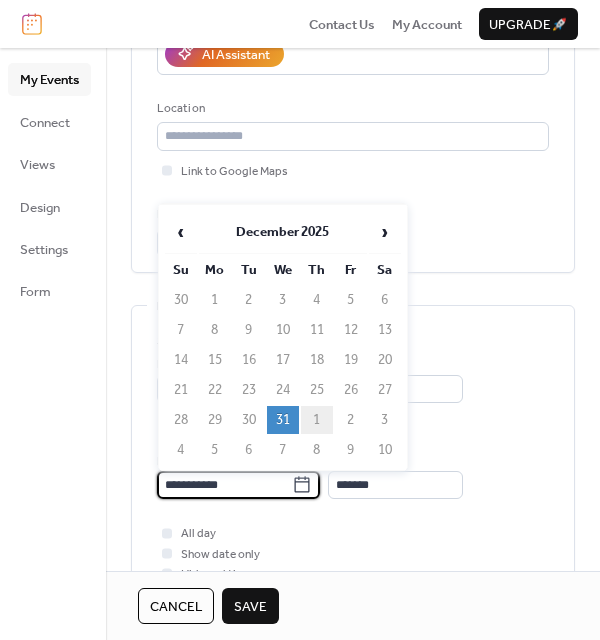 click on "1" at bounding box center (317, 420) 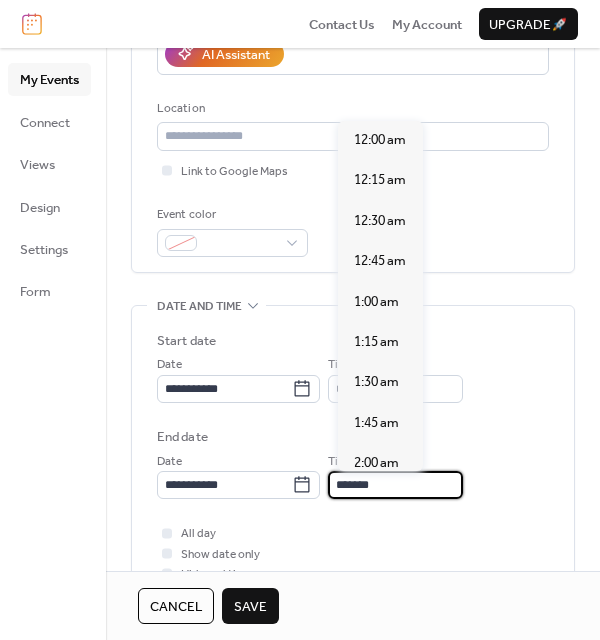 click on "*******" at bounding box center [395, 485] 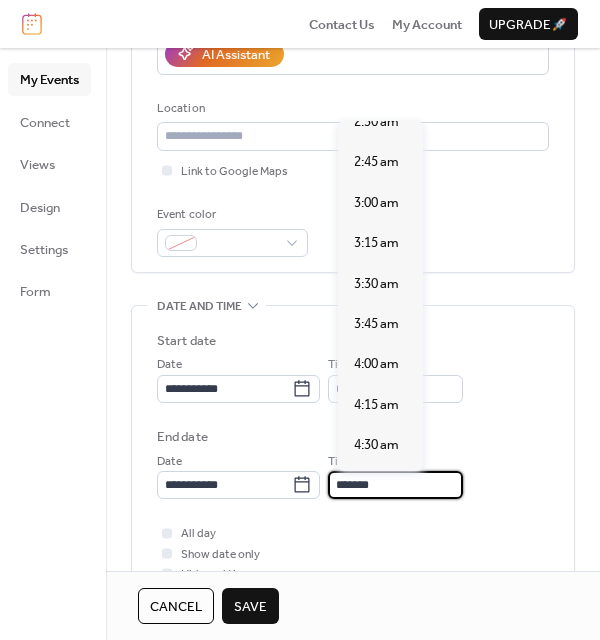 scroll, scrollTop: 201, scrollLeft: 0, axis: vertical 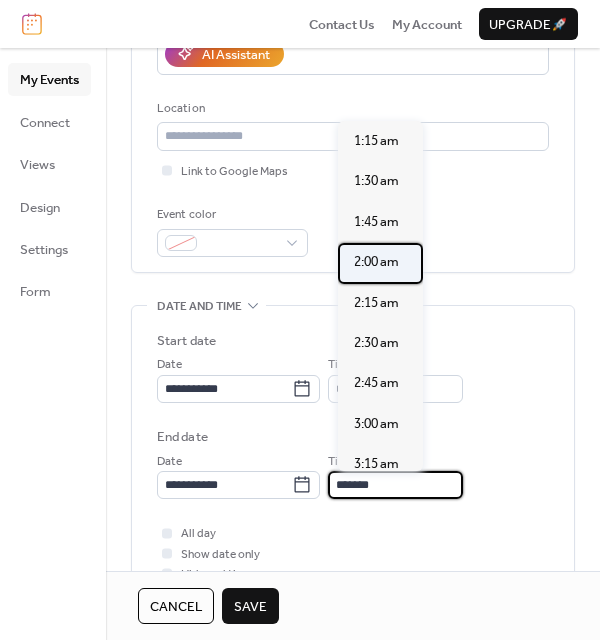 click on "2:00 am" at bounding box center [376, 262] 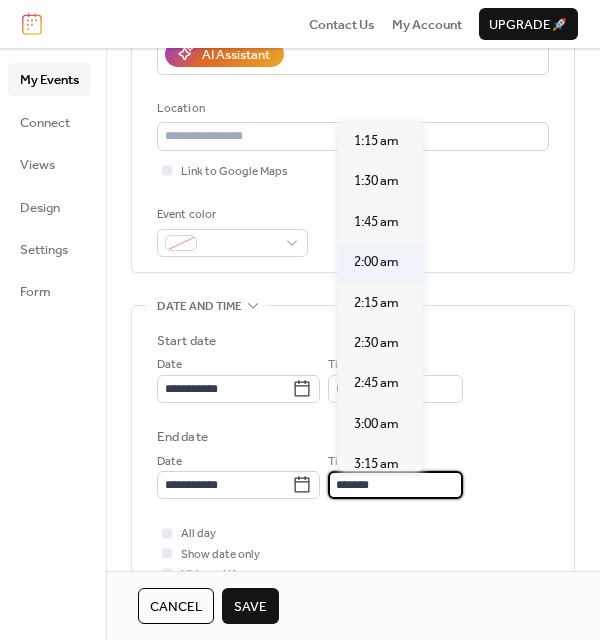 type on "*******" 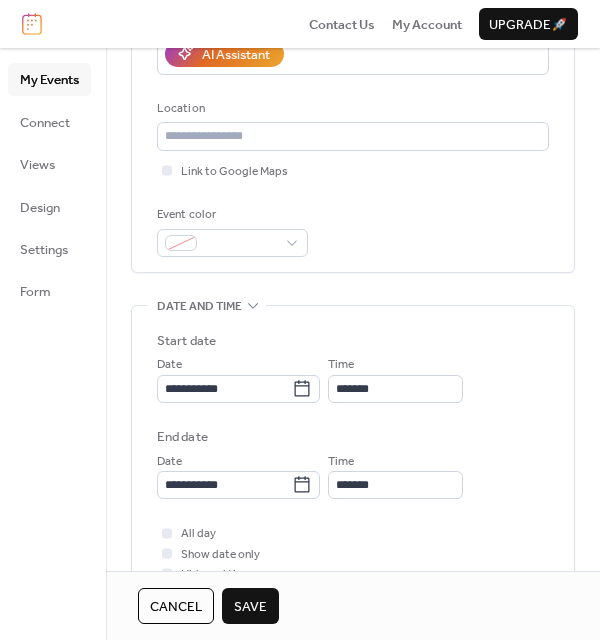 click on "Save" at bounding box center (250, 607) 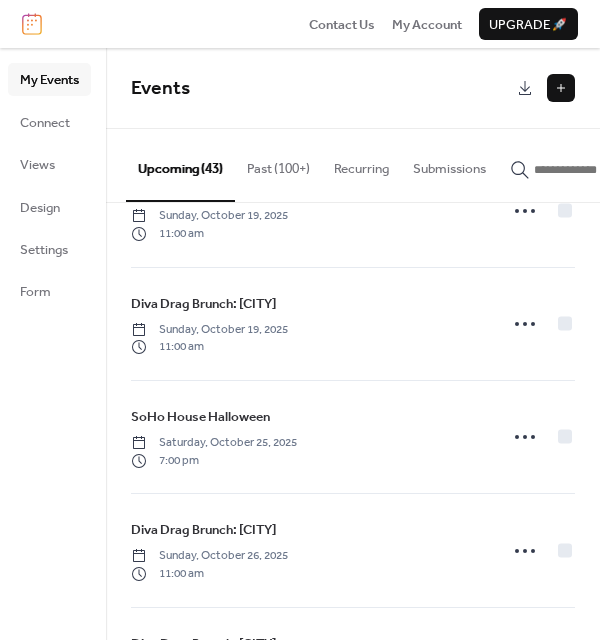 scroll, scrollTop: 2139, scrollLeft: 0, axis: vertical 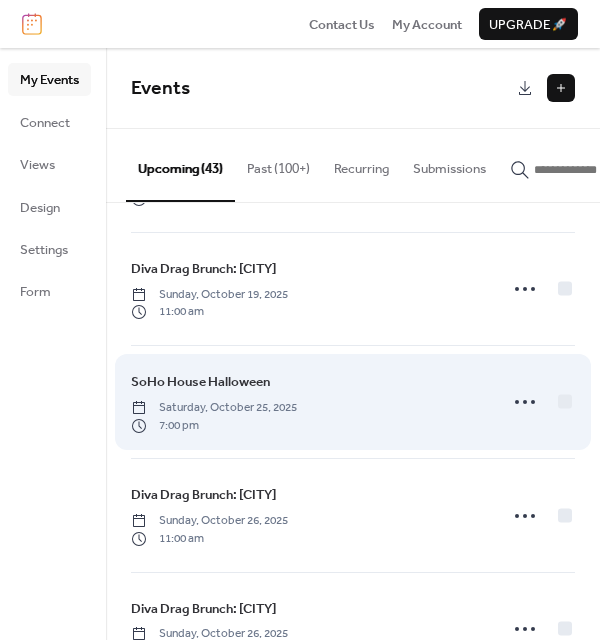 click on "SoHo House Halloween" at bounding box center (200, 382) 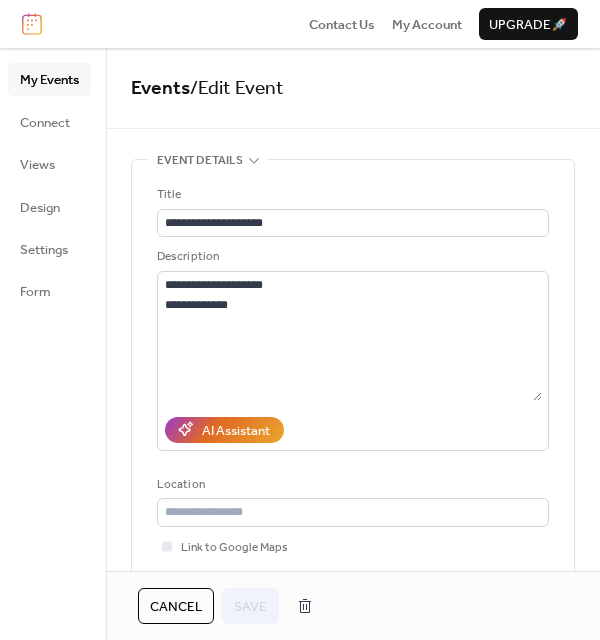 click on "Cancel" at bounding box center (176, 607) 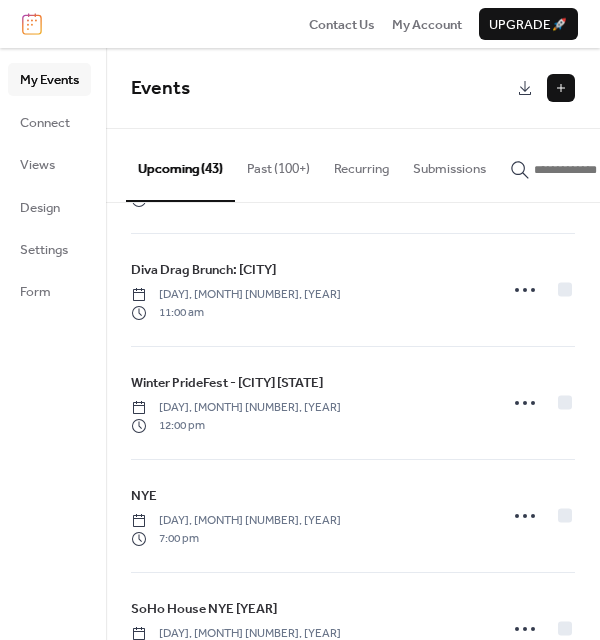 scroll, scrollTop: 4402, scrollLeft: 0, axis: vertical 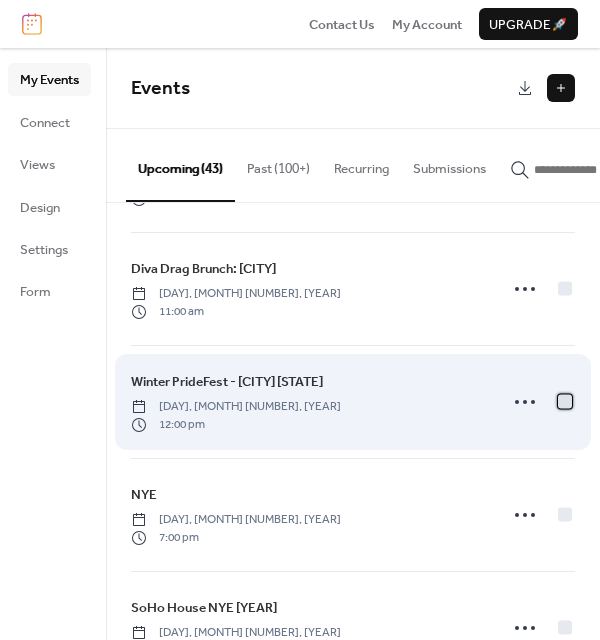 click at bounding box center (565, 401) 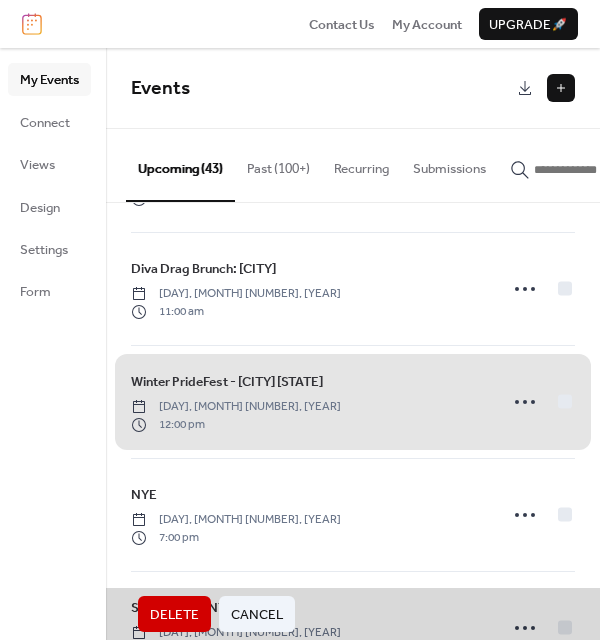 click on "Delete" at bounding box center [174, 615] 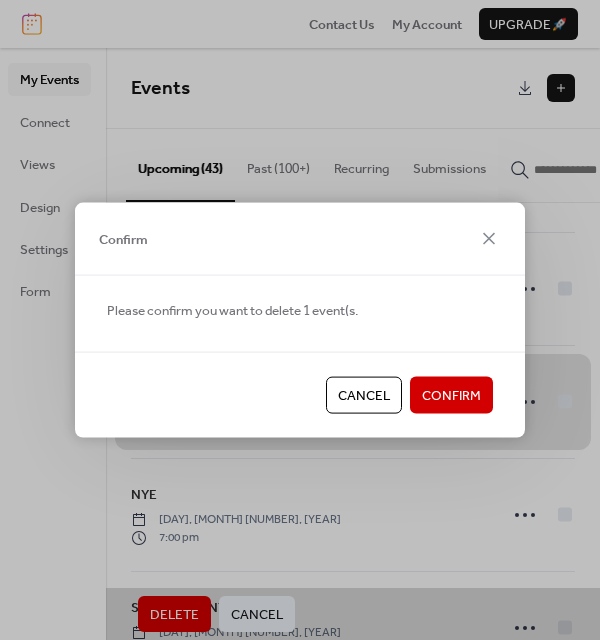 click on "Confirm" at bounding box center [451, 396] 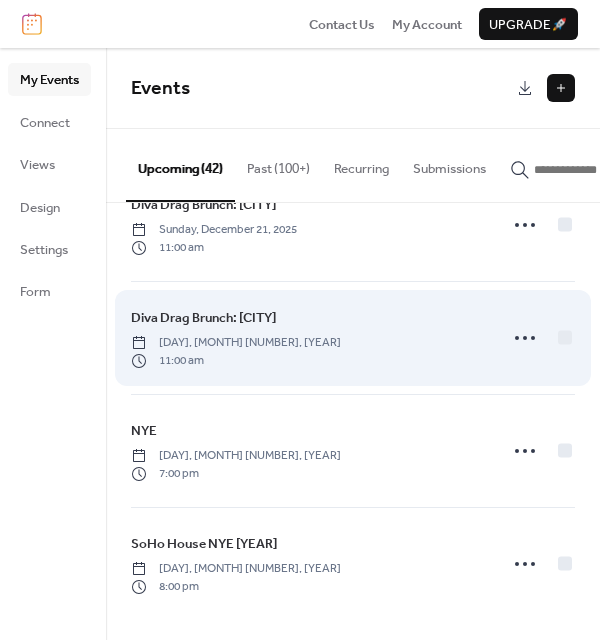 scroll, scrollTop: 4357, scrollLeft: 0, axis: vertical 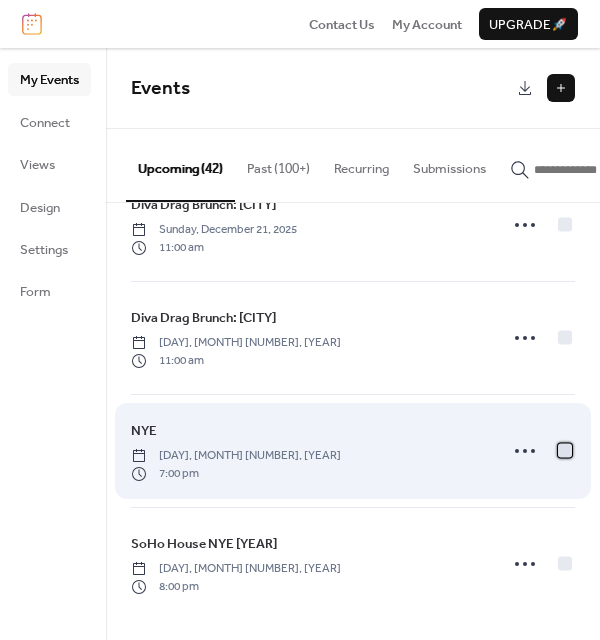 click at bounding box center [565, 450] 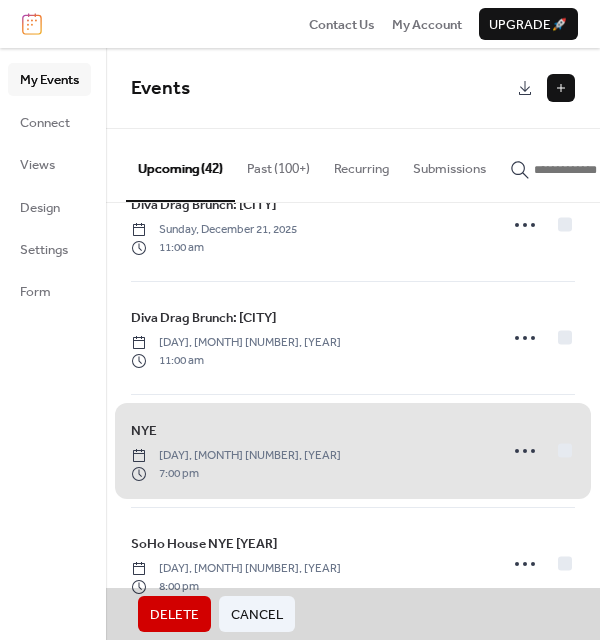 click on "Delete" at bounding box center [174, 615] 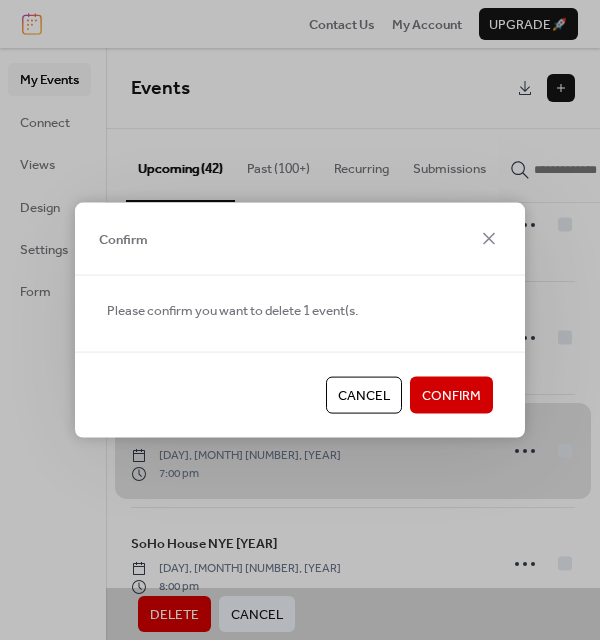 click on "Cancel Confirm" at bounding box center [300, 394] 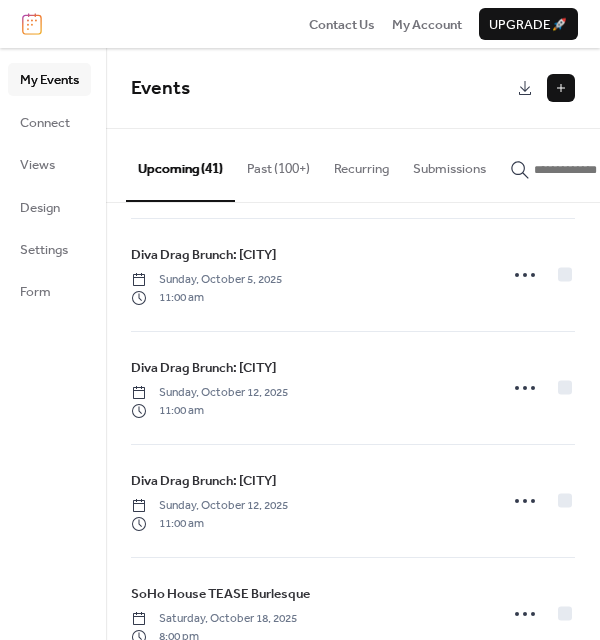 scroll, scrollTop: 1576, scrollLeft: 0, axis: vertical 